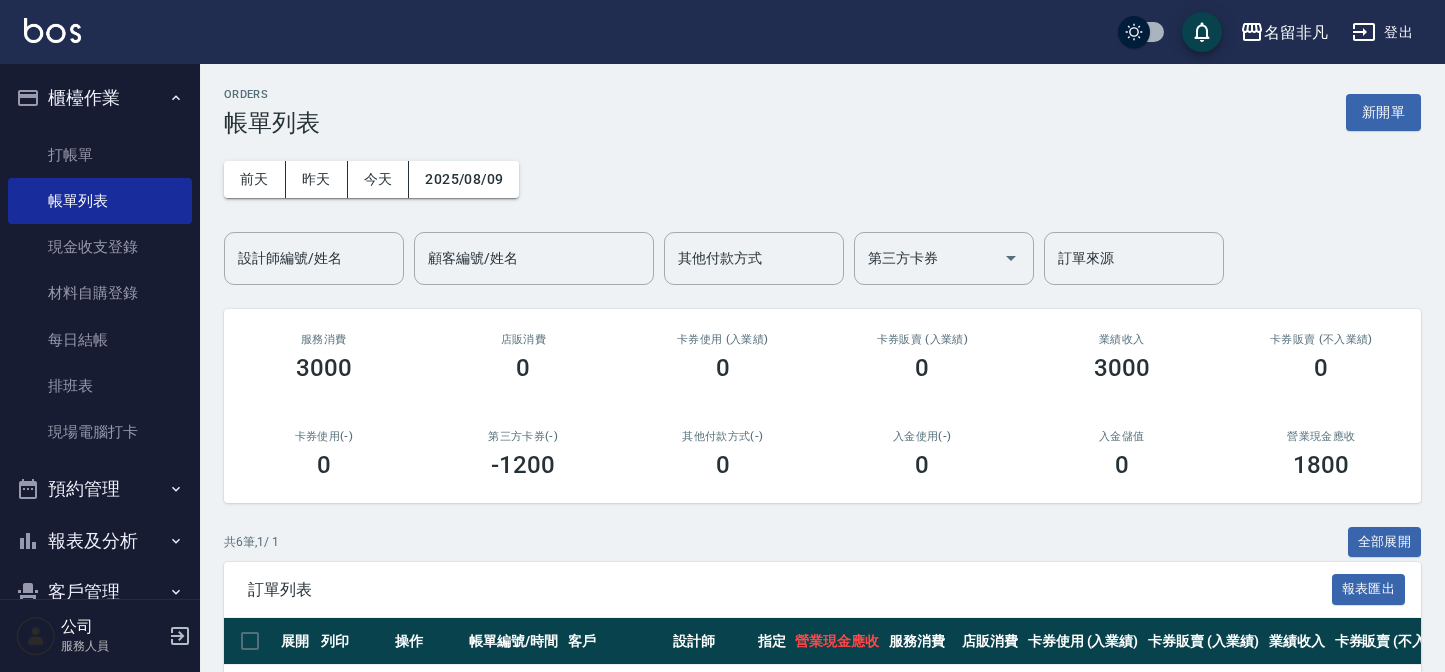 scroll, scrollTop: 0, scrollLeft: 0, axis: both 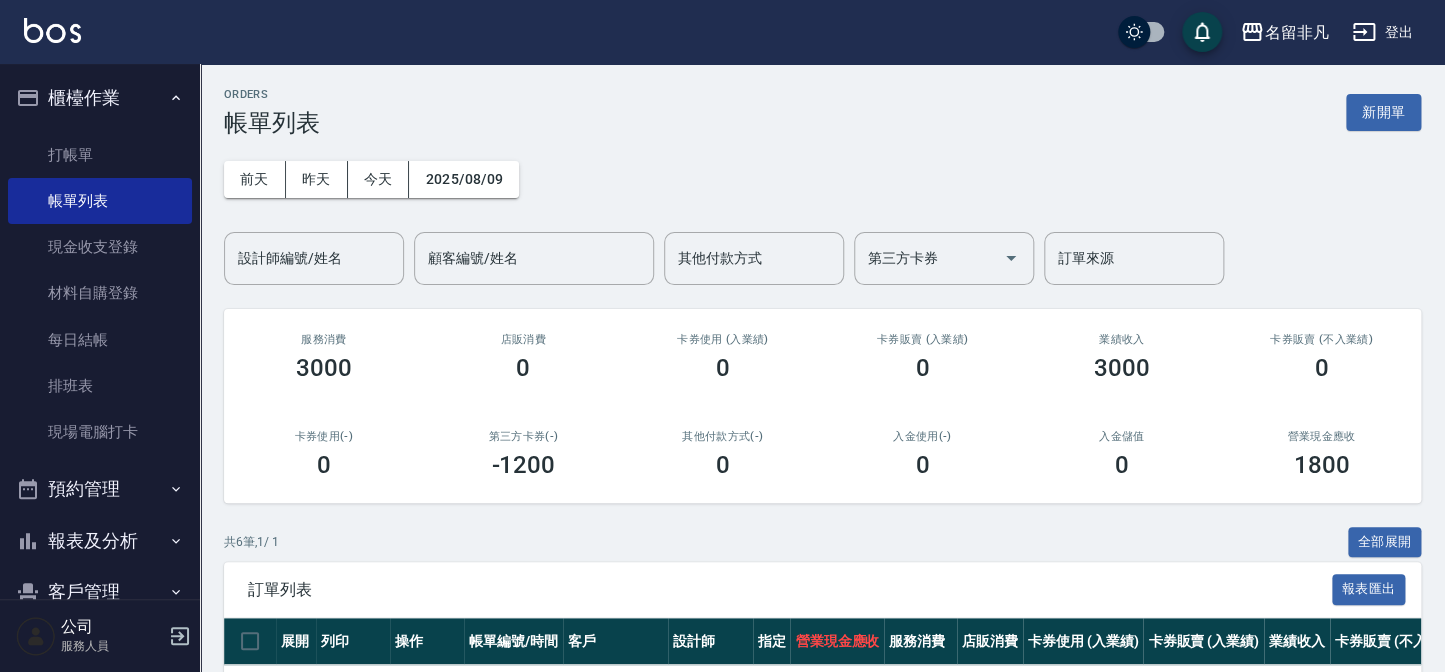 drag, startPoint x: 1380, startPoint y: 100, endPoint x: 1310, endPoint y: 259, distance: 173.72679 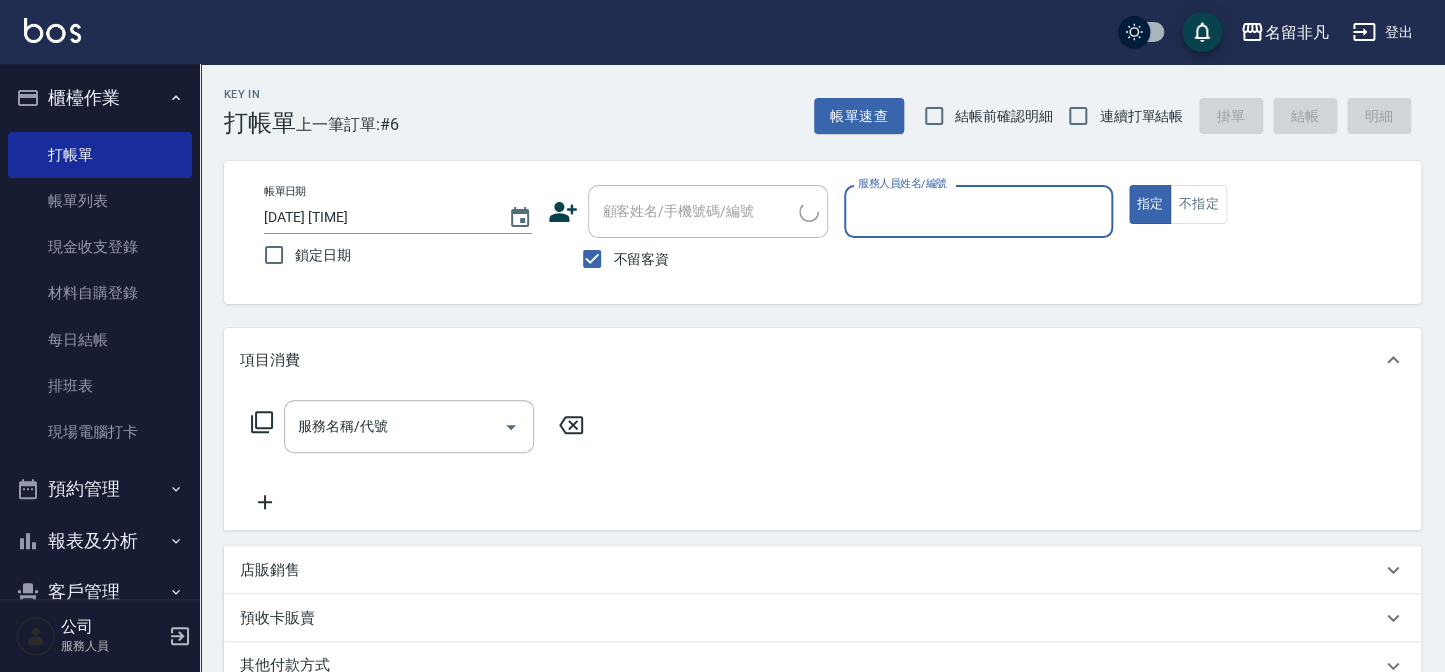 click on "服務人員姓名/編號" at bounding box center (978, 211) 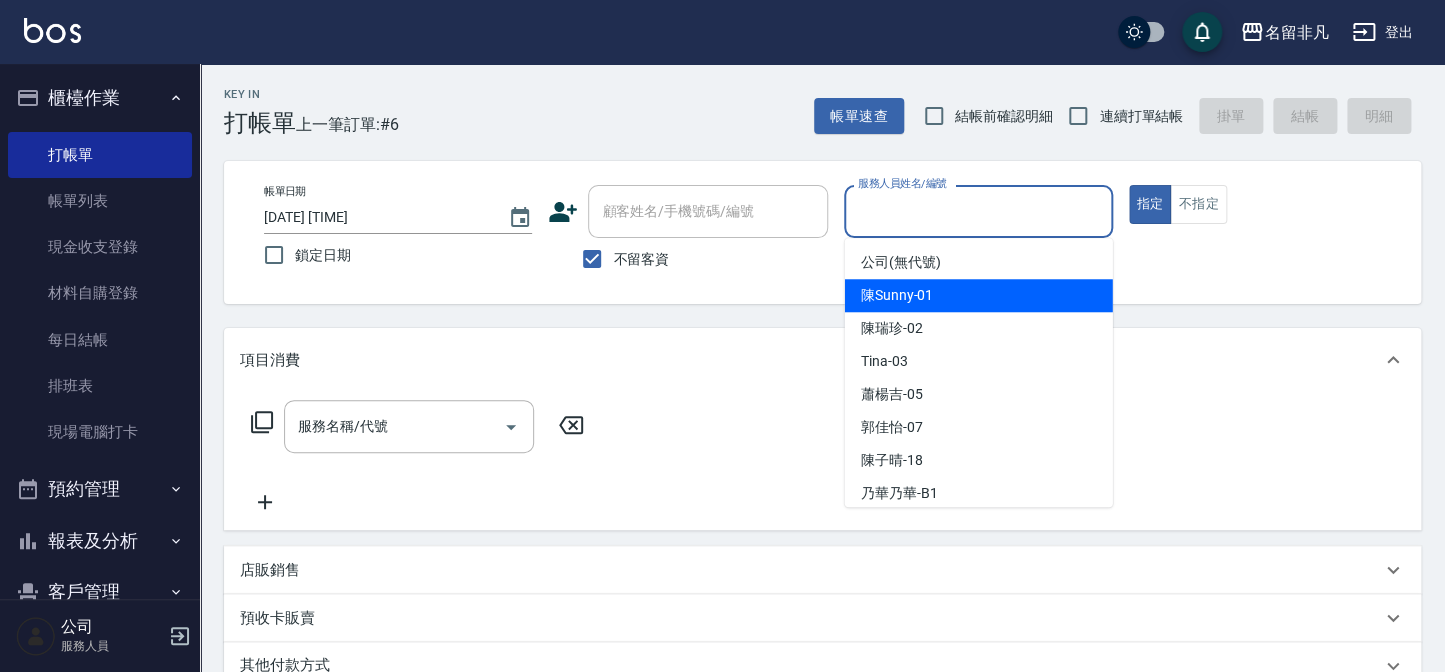click on "陳Sunny -01" at bounding box center (979, 295) 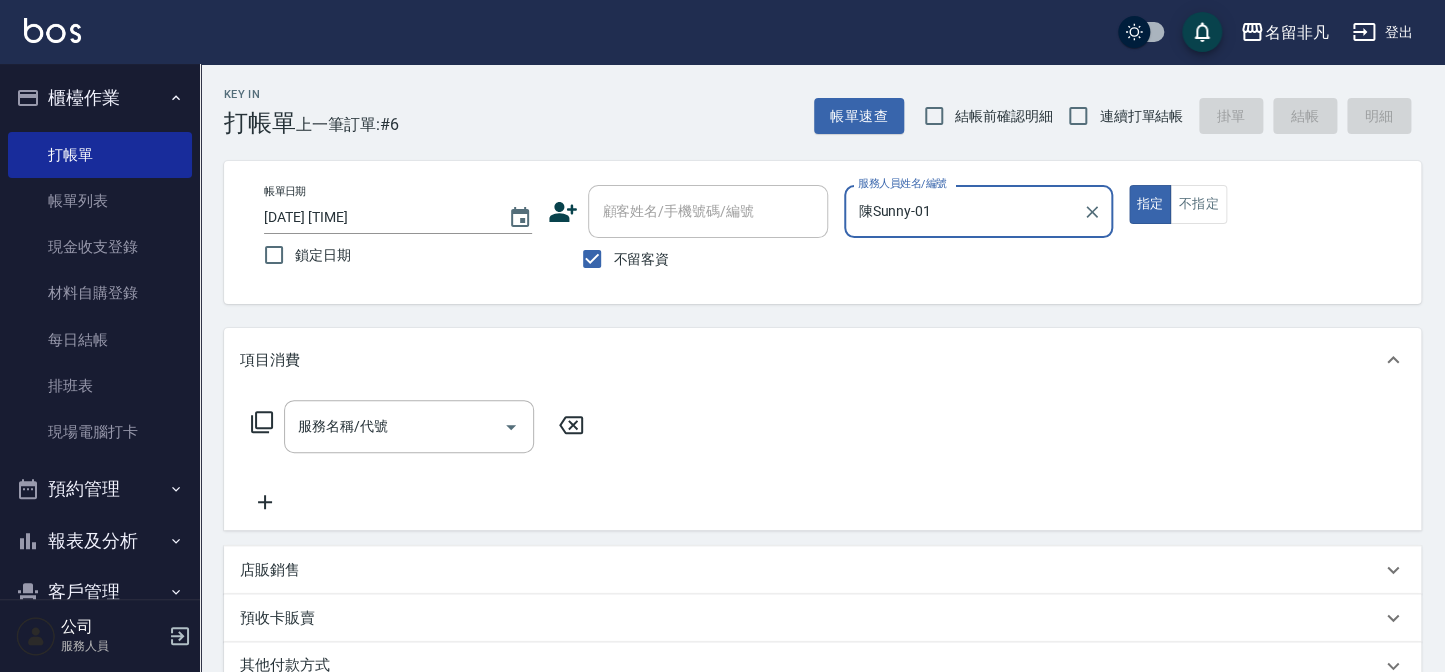 click on "服務名稱/代號 服務名稱/代號" at bounding box center (409, 426) 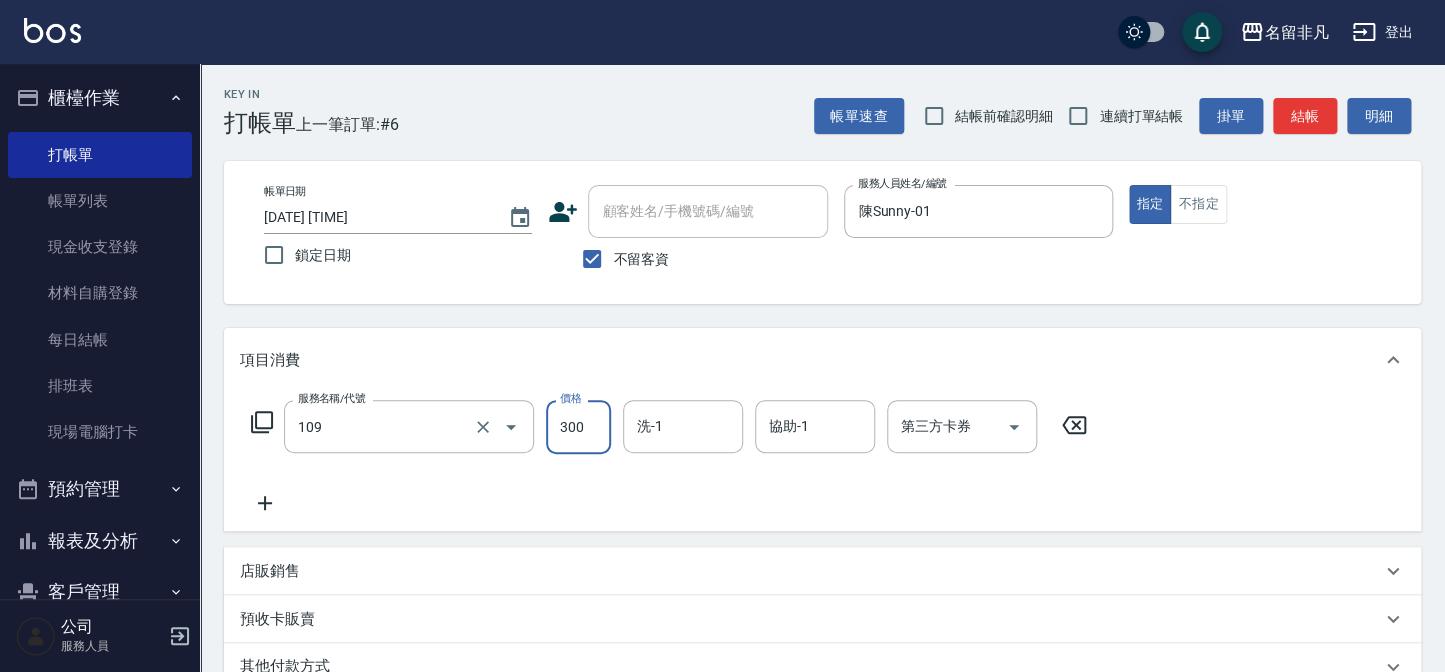 type on "洗髮卷(109)" 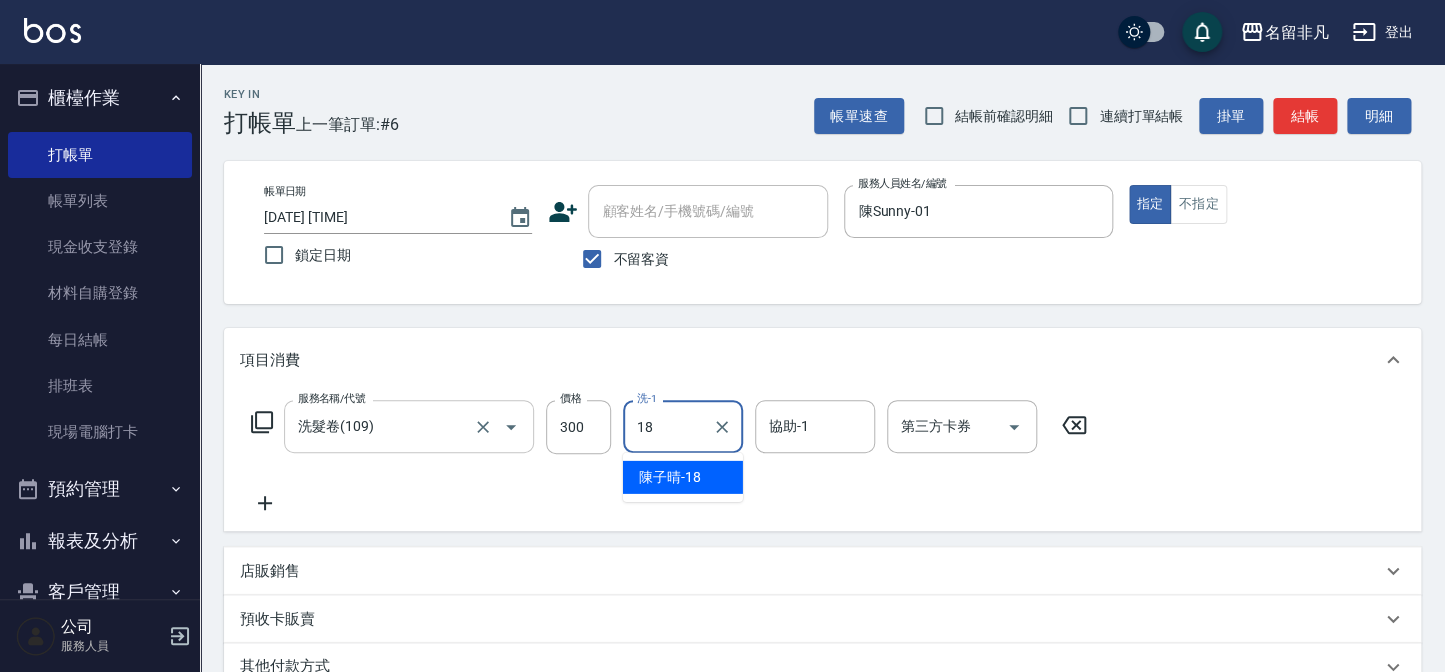 type on "陳子晴-18" 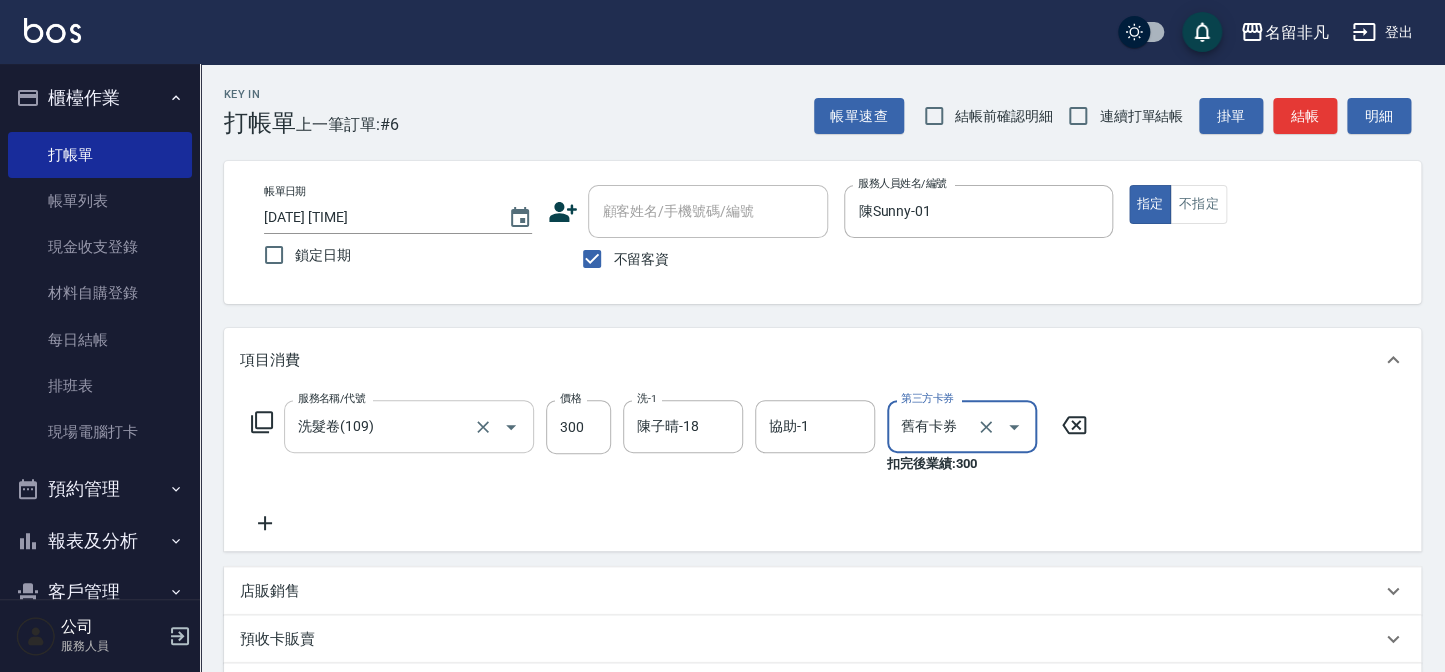type on "舊有卡券" 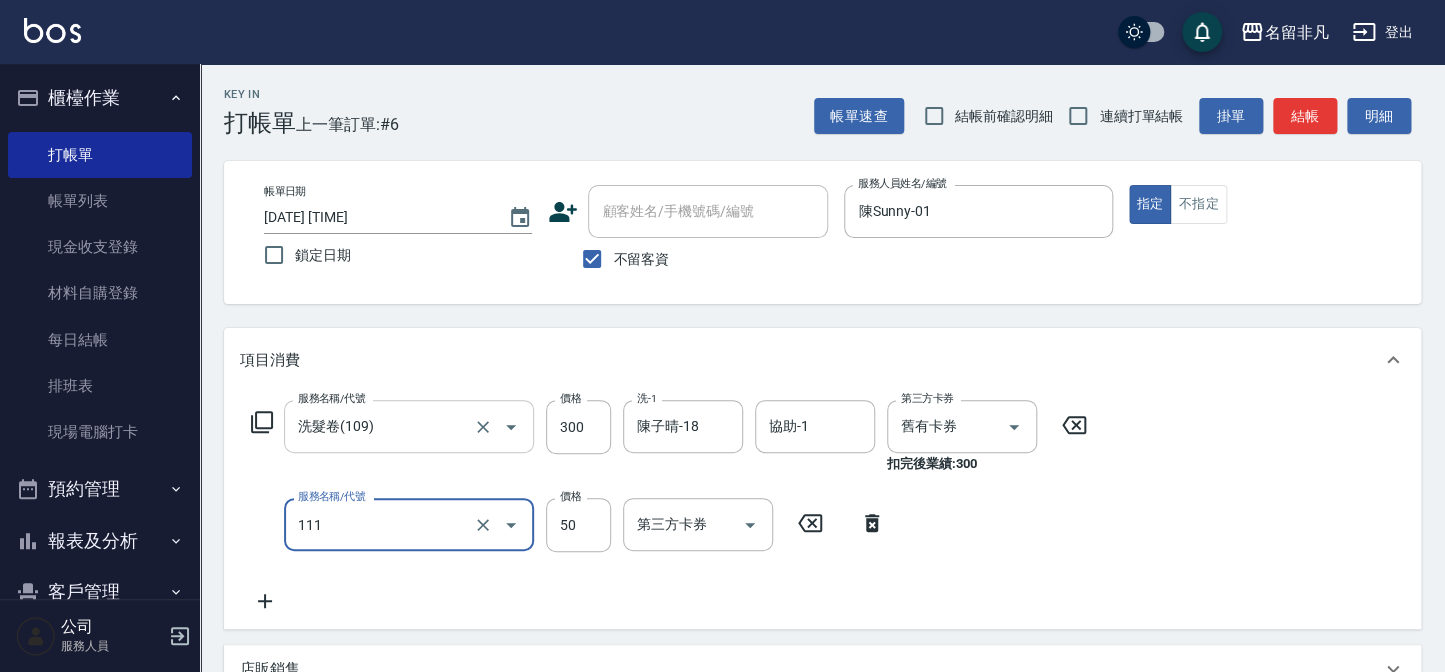 type on "上捲(111)" 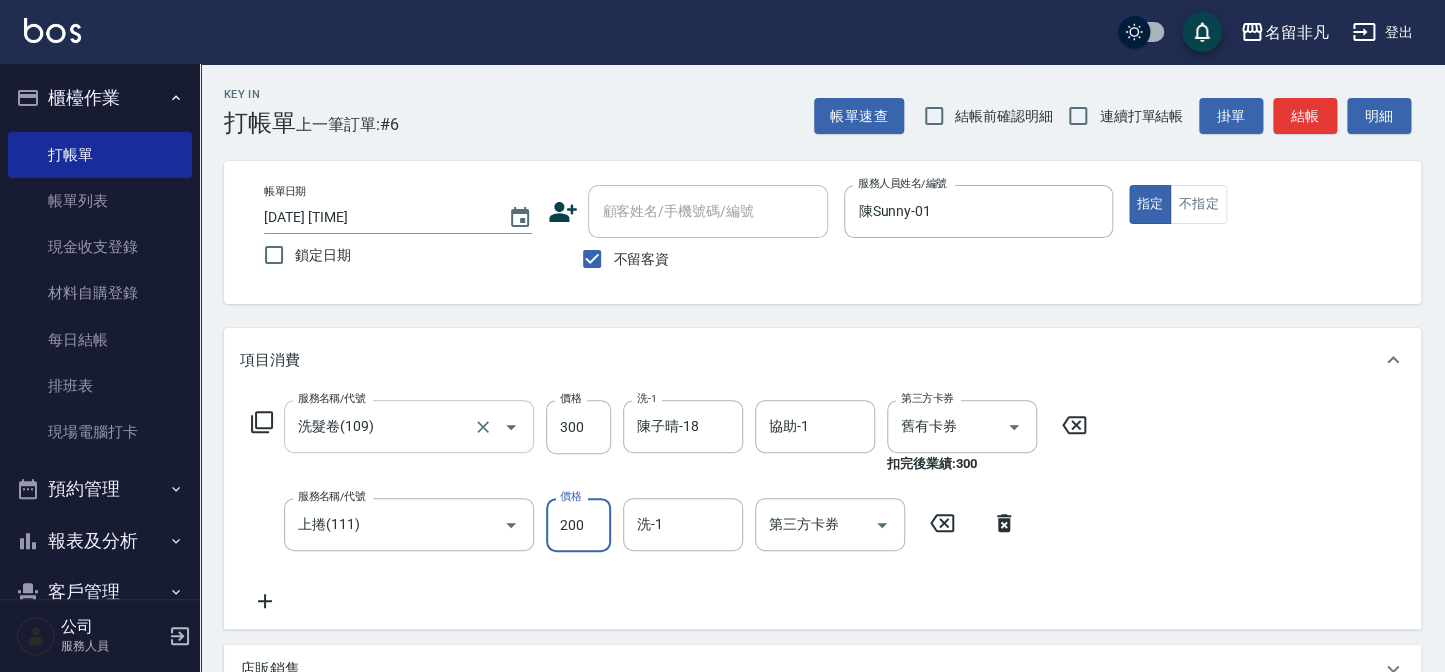 type on "200" 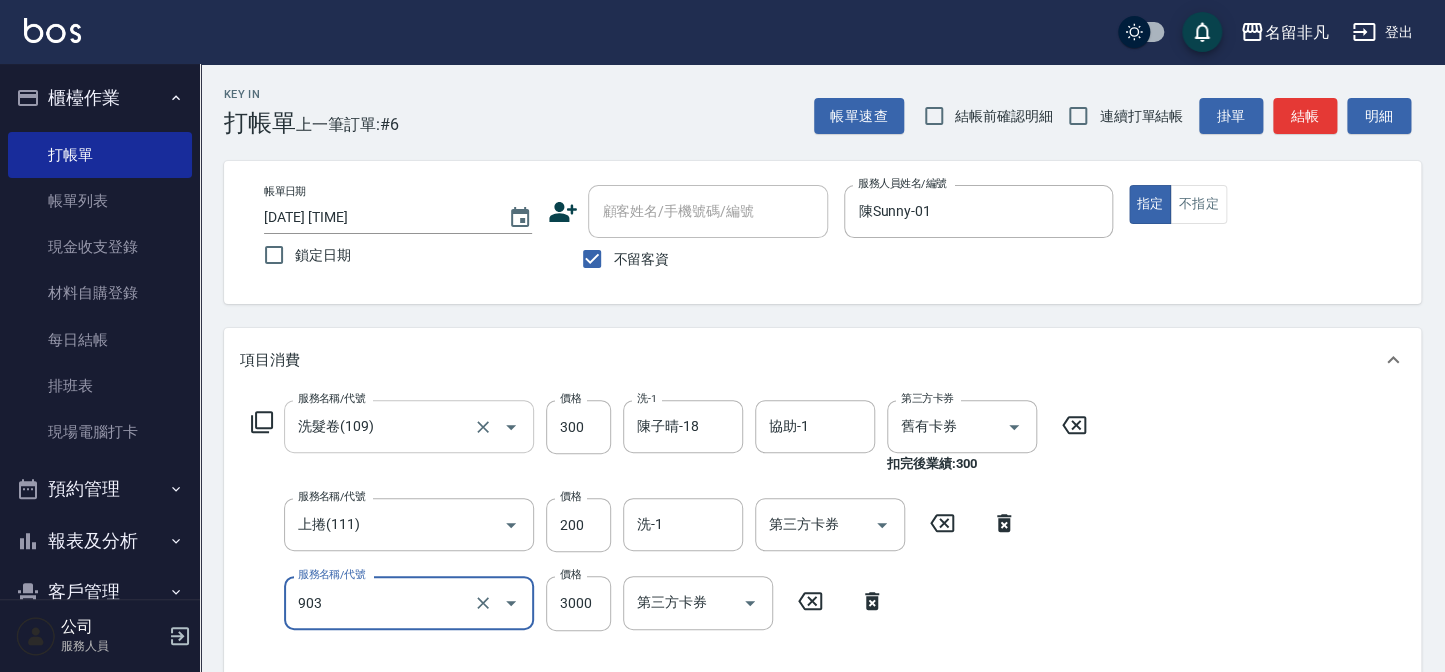 type on "洗髮券(903)" 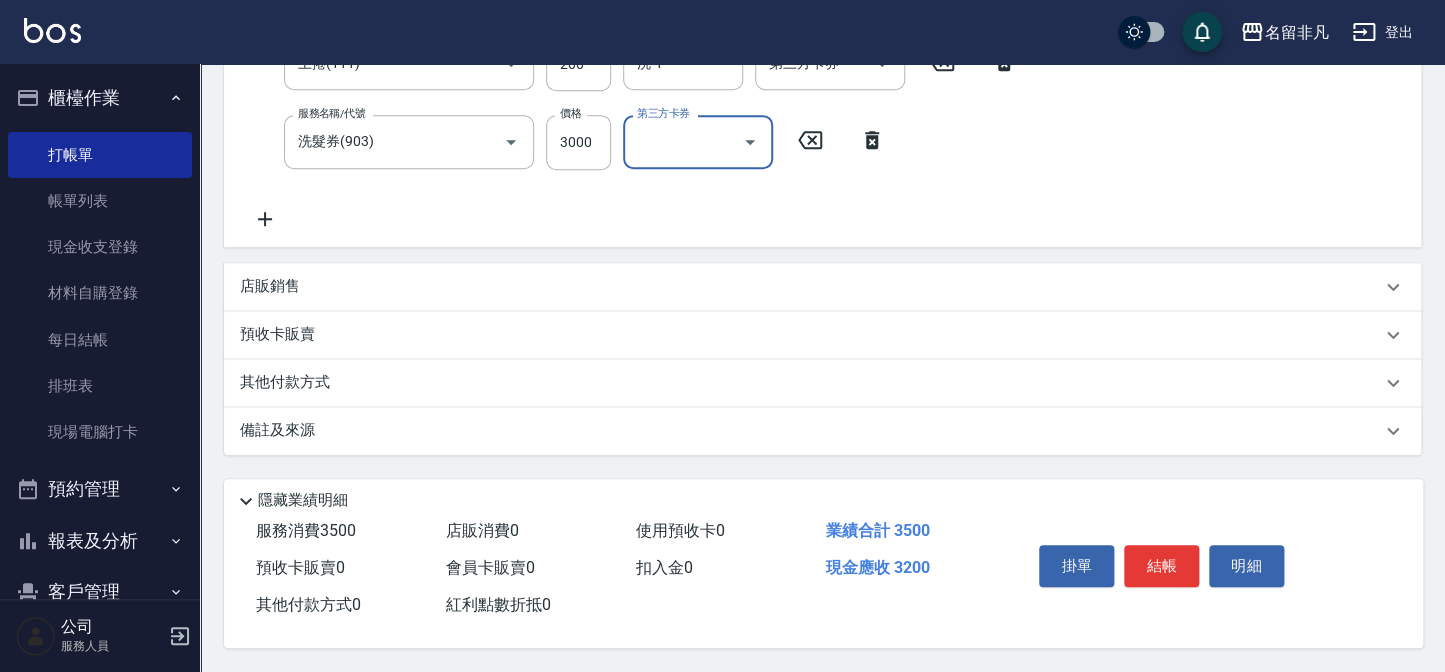 scroll, scrollTop: 465, scrollLeft: 0, axis: vertical 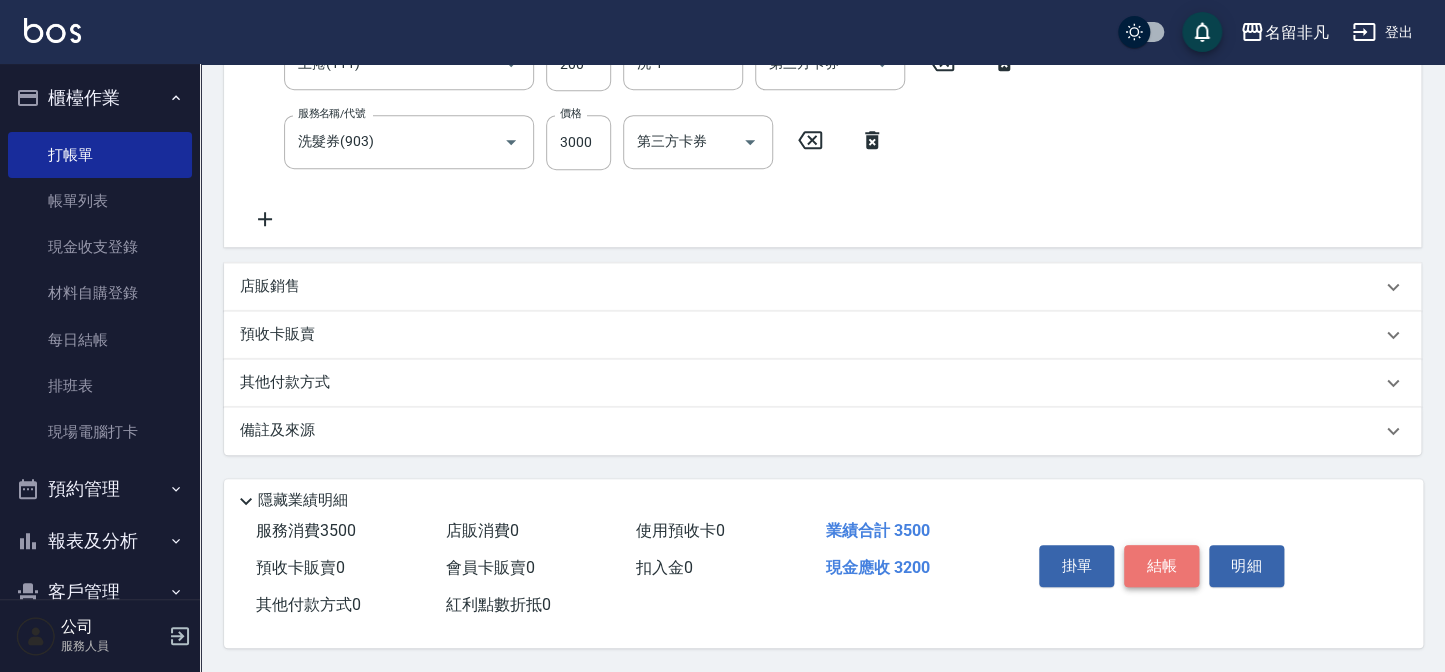 click on "結帳" at bounding box center (1161, 566) 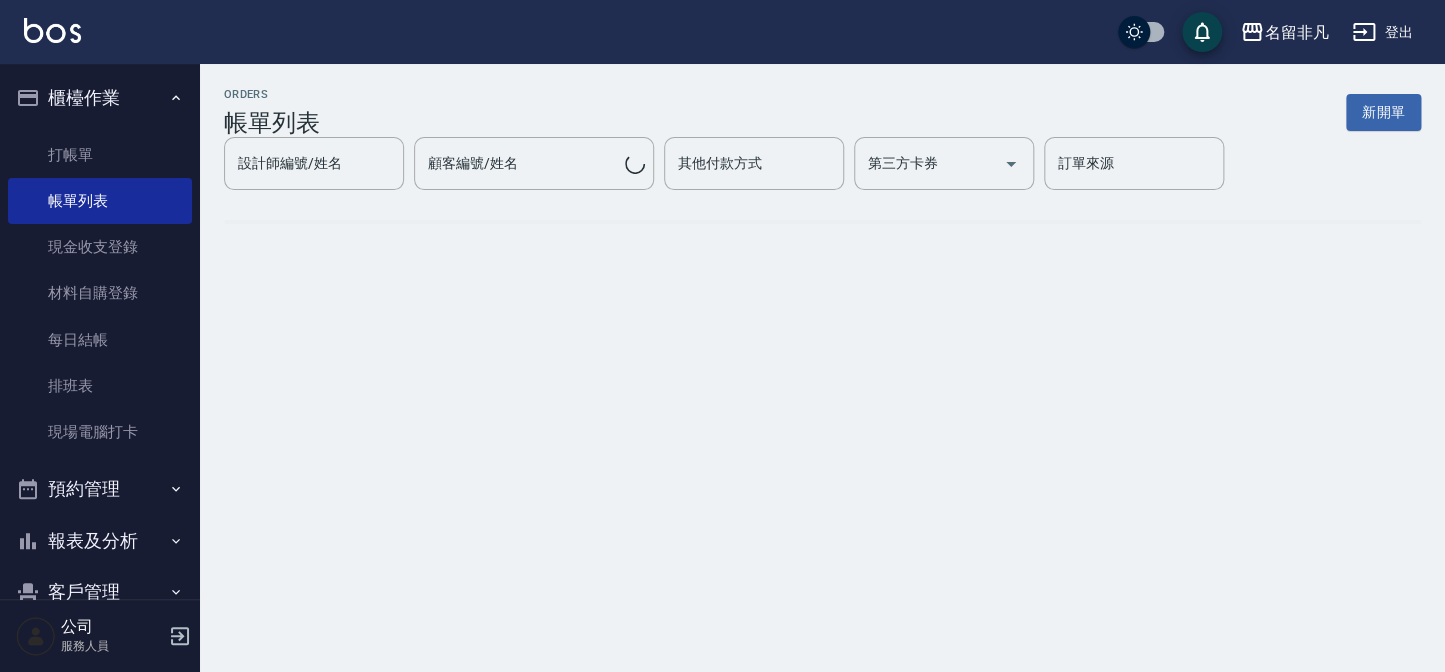 scroll, scrollTop: 0, scrollLeft: 0, axis: both 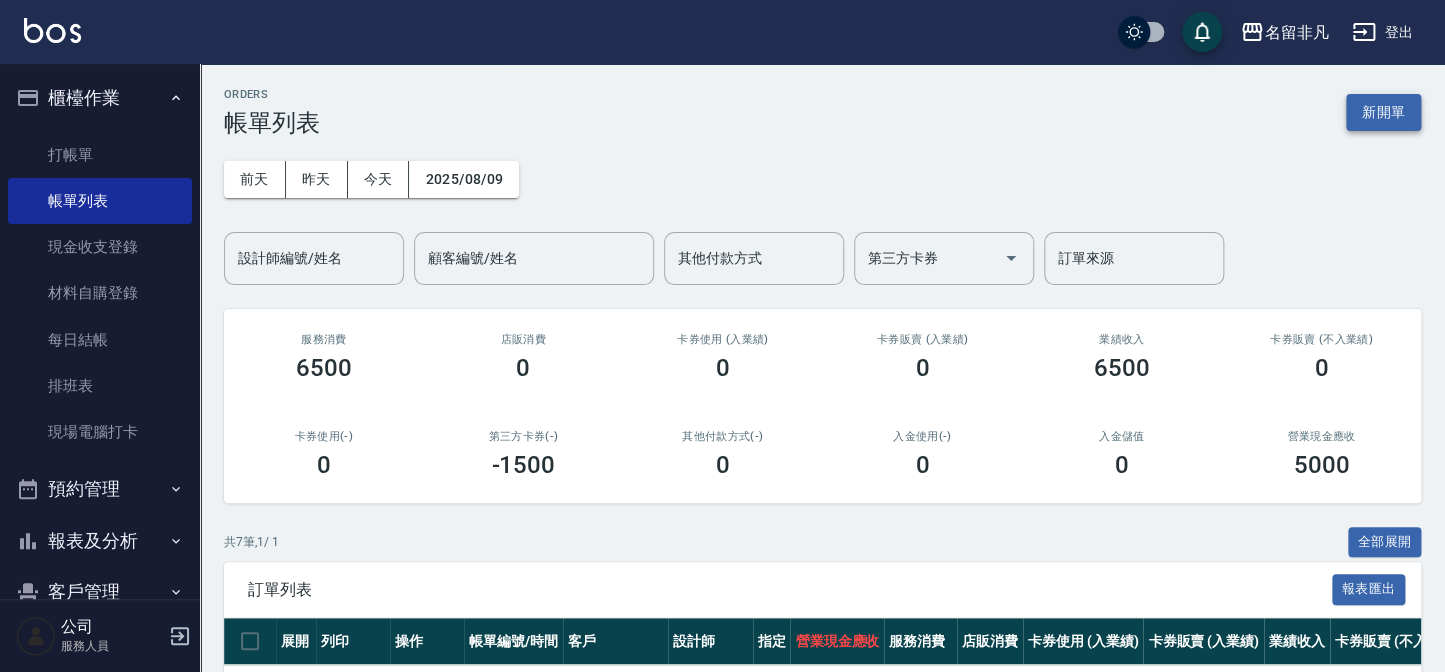 click on "新開單" at bounding box center [1383, 112] 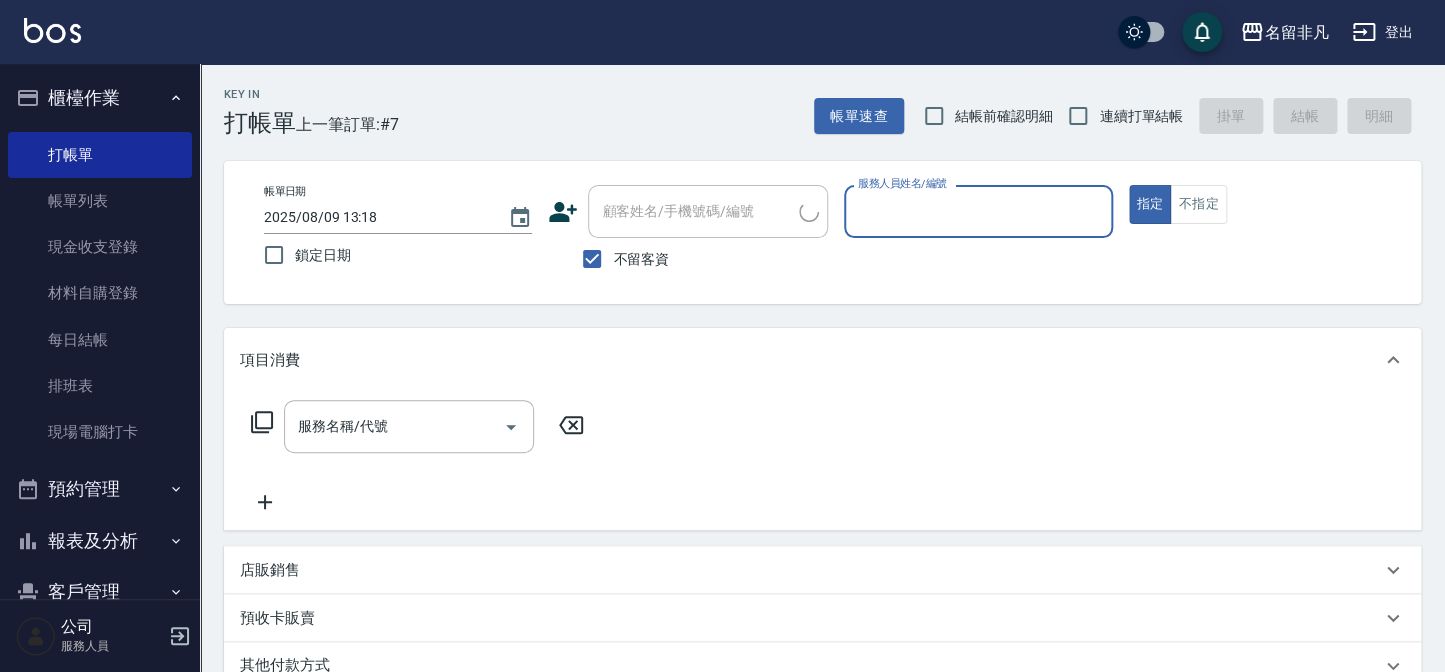 click on "服務人員姓名/編號" at bounding box center [978, 211] 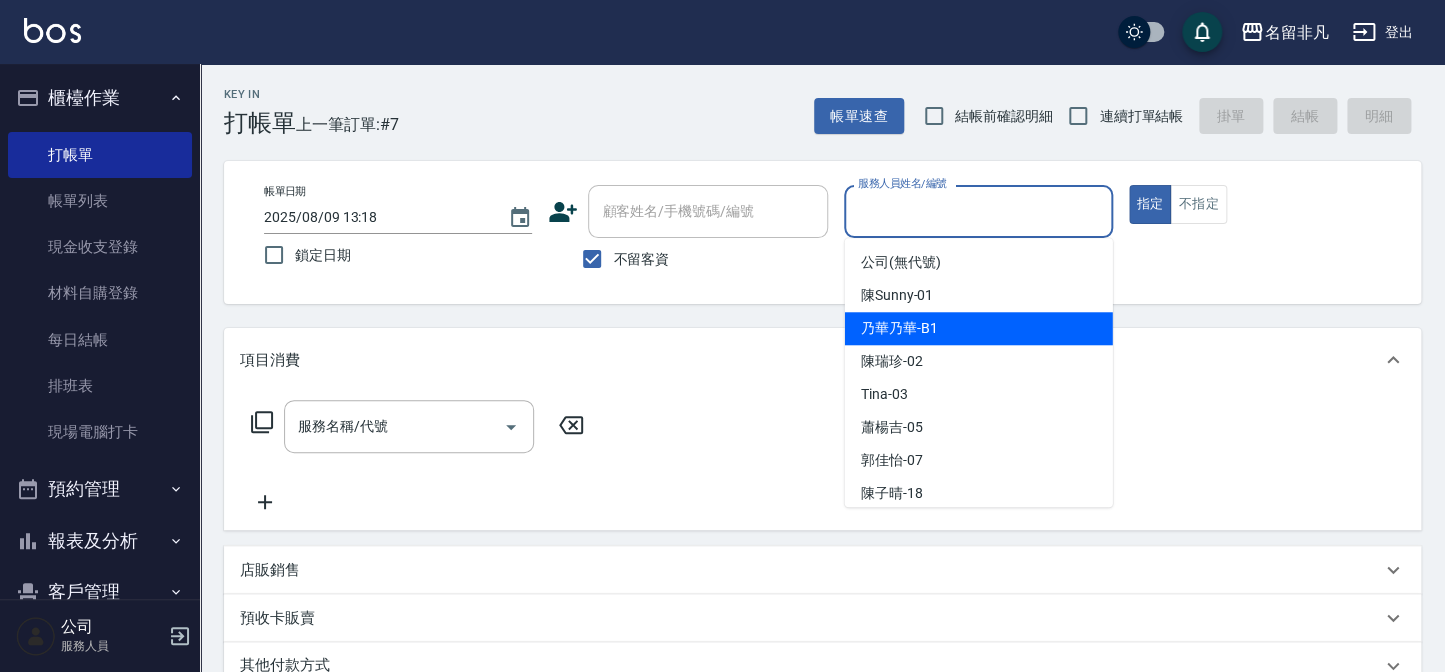 drag, startPoint x: 1009, startPoint y: 317, endPoint x: 747, endPoint y: 435, distance: 287.34647 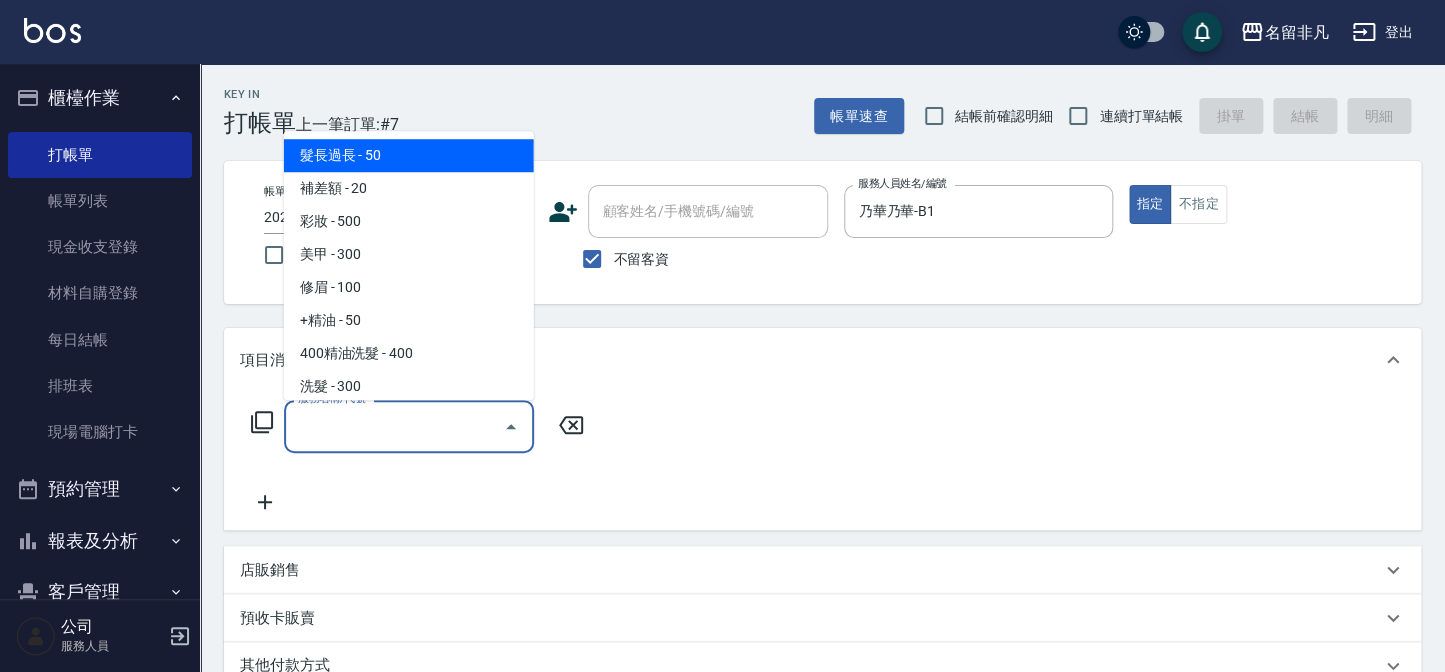 click on "服務名稱/代號" at bounding box center [394, 426] 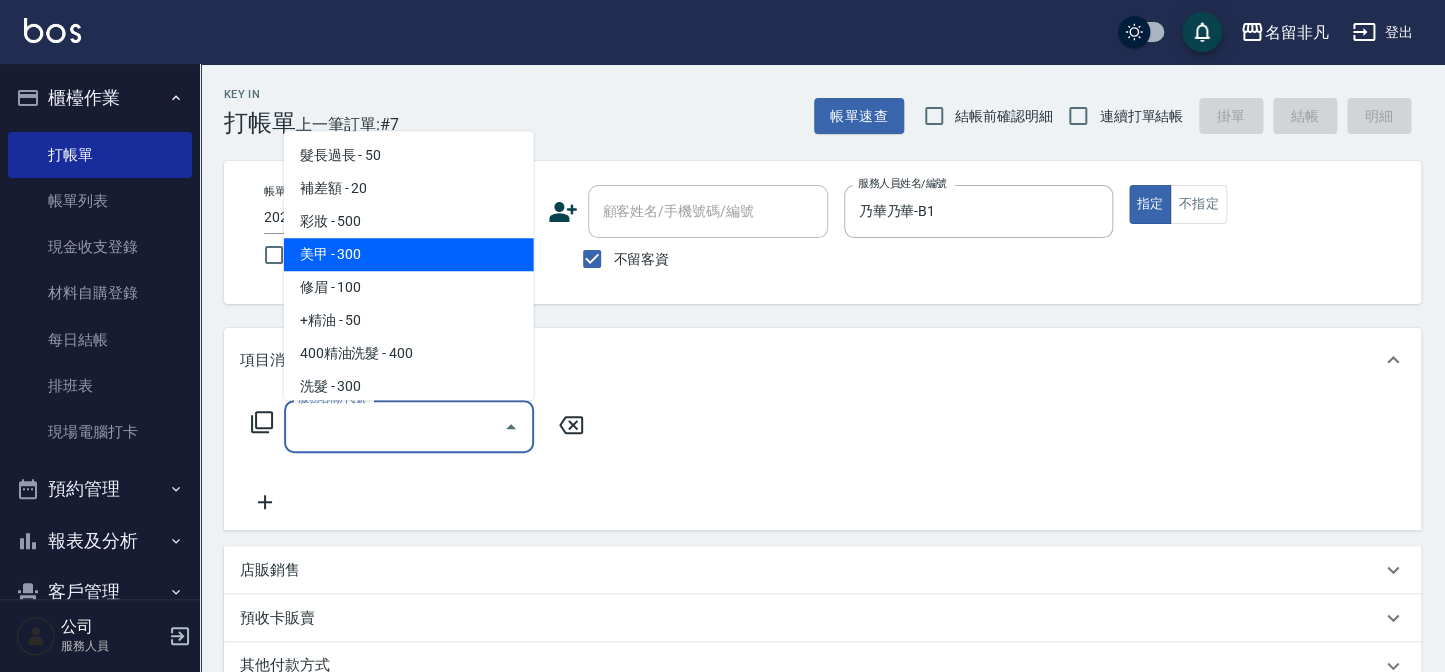 click on "美甲 - 300" at bounding box center [409, 254] 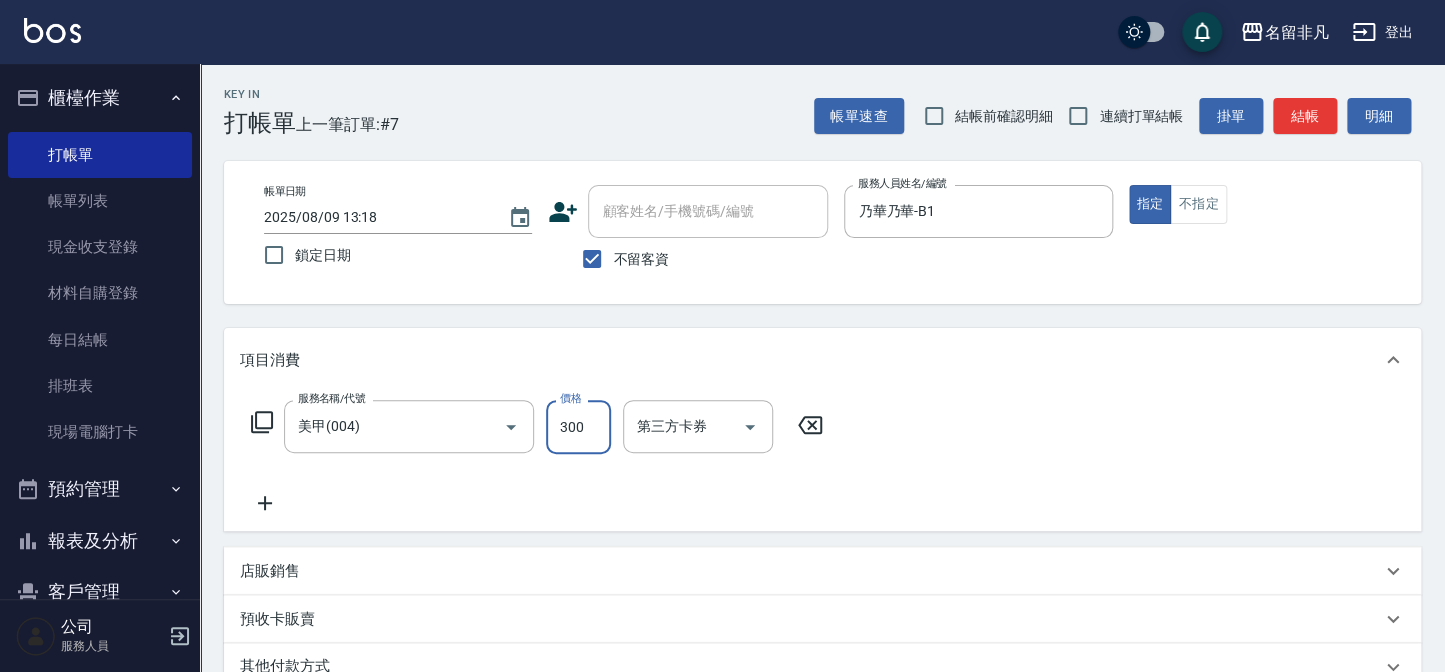 drag, startPoint x: 586, startPoint y: 438, endPoint x: 570, endPoint y: 419, distance: 24.839485 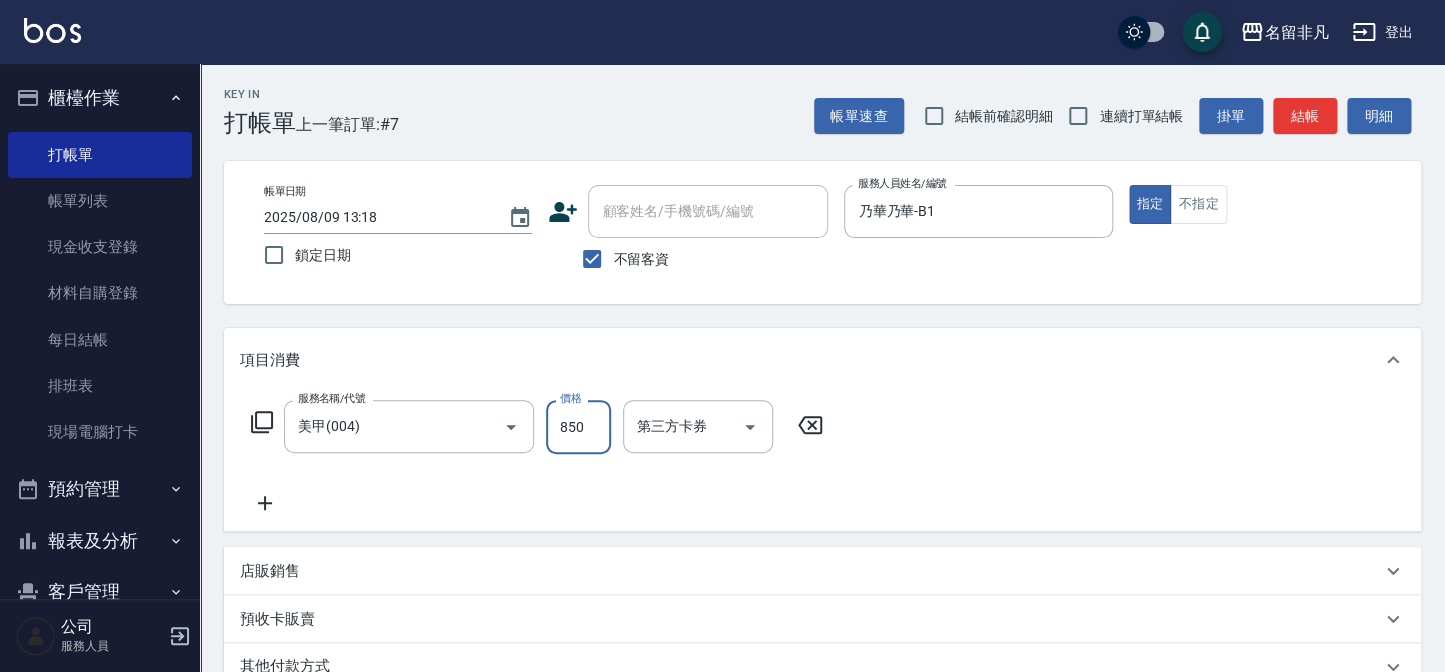 type on "850" 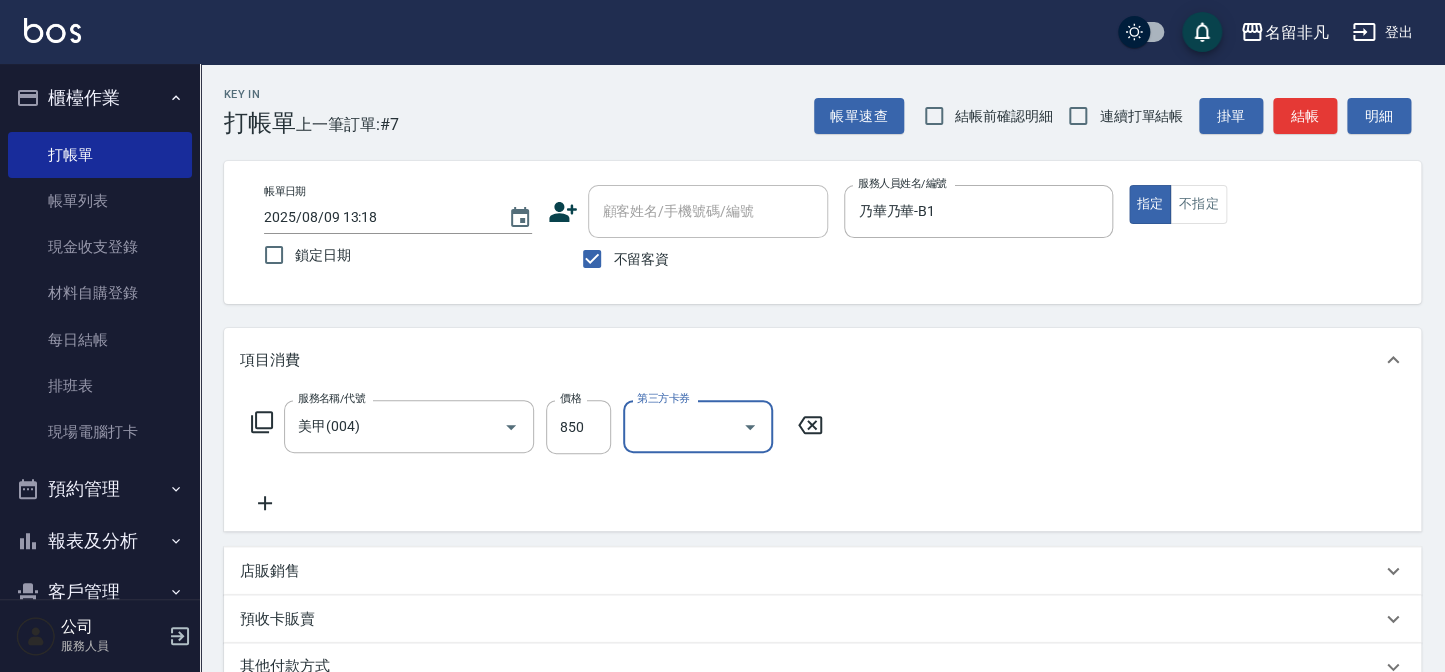 click on "帳單速查 結帳前確認明細 連續打單結帳 掛單 結帳 明細" at bounding box center [1117, 116] 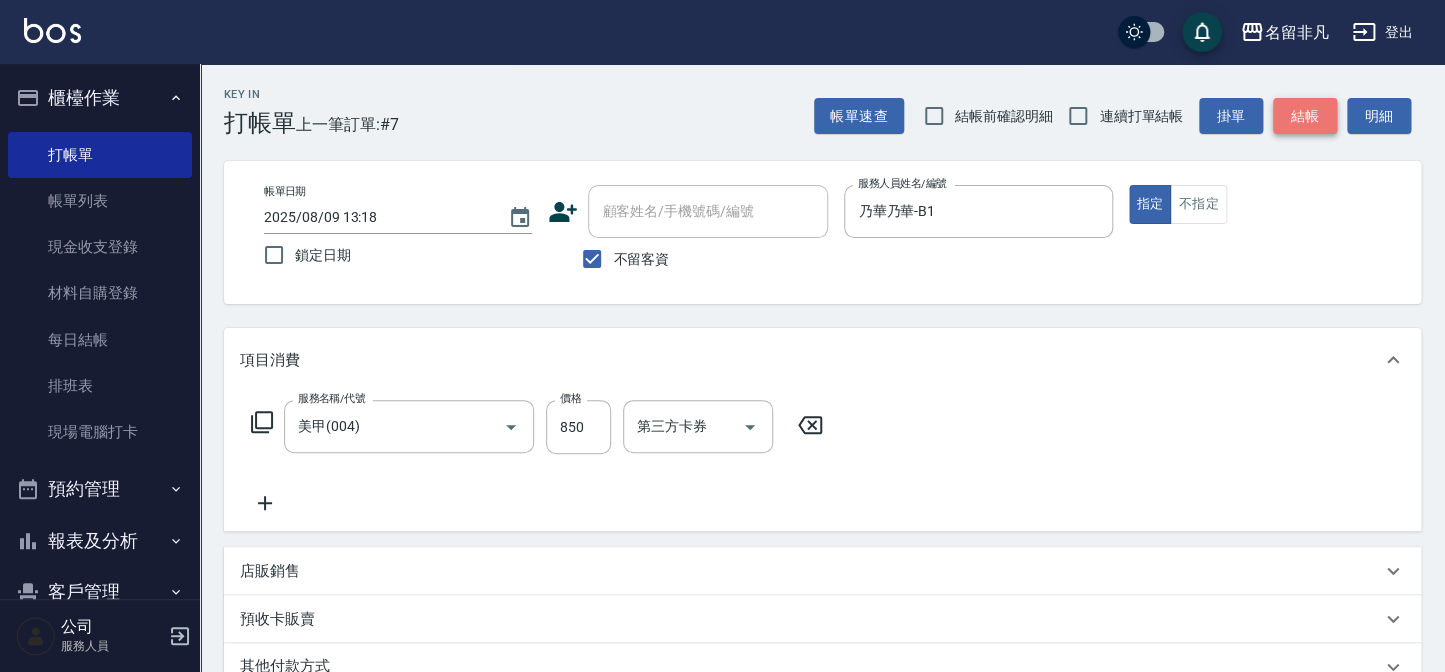 click on "結帳" at bounding box center [1305, 116] 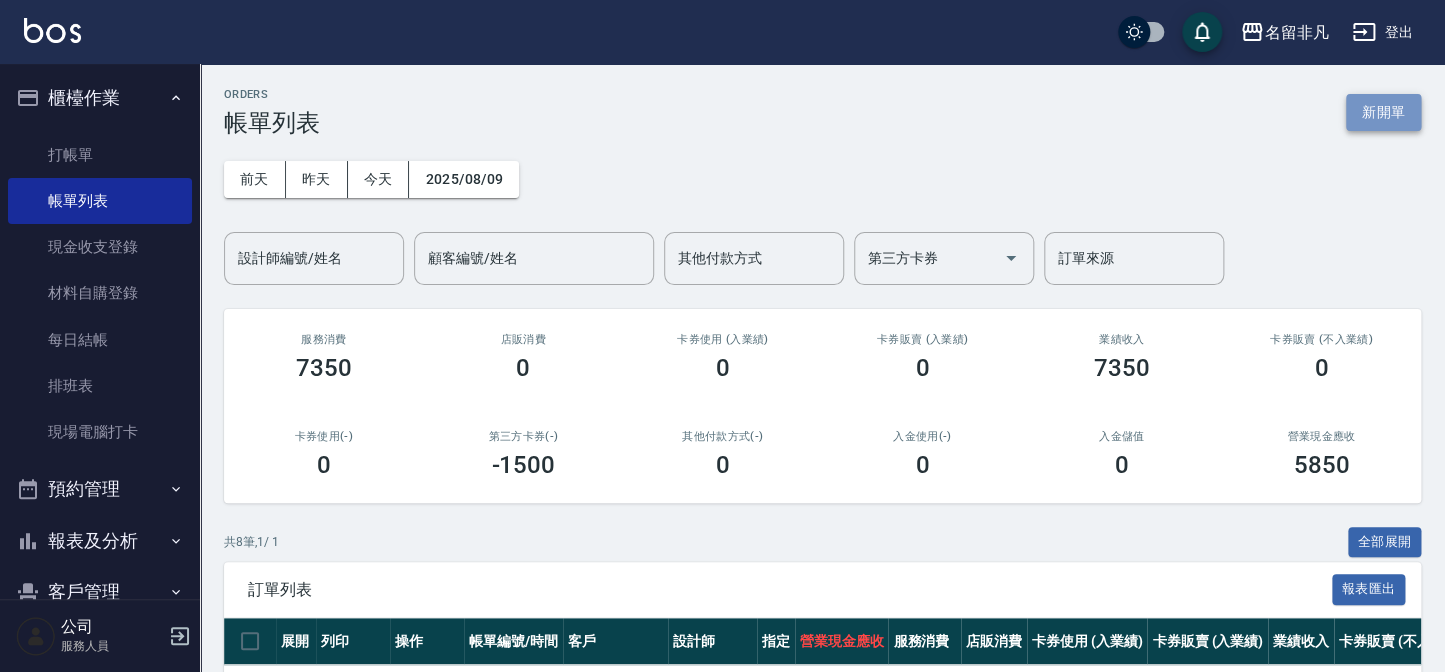 click on "新開單" at bounding box center [1383, 112] 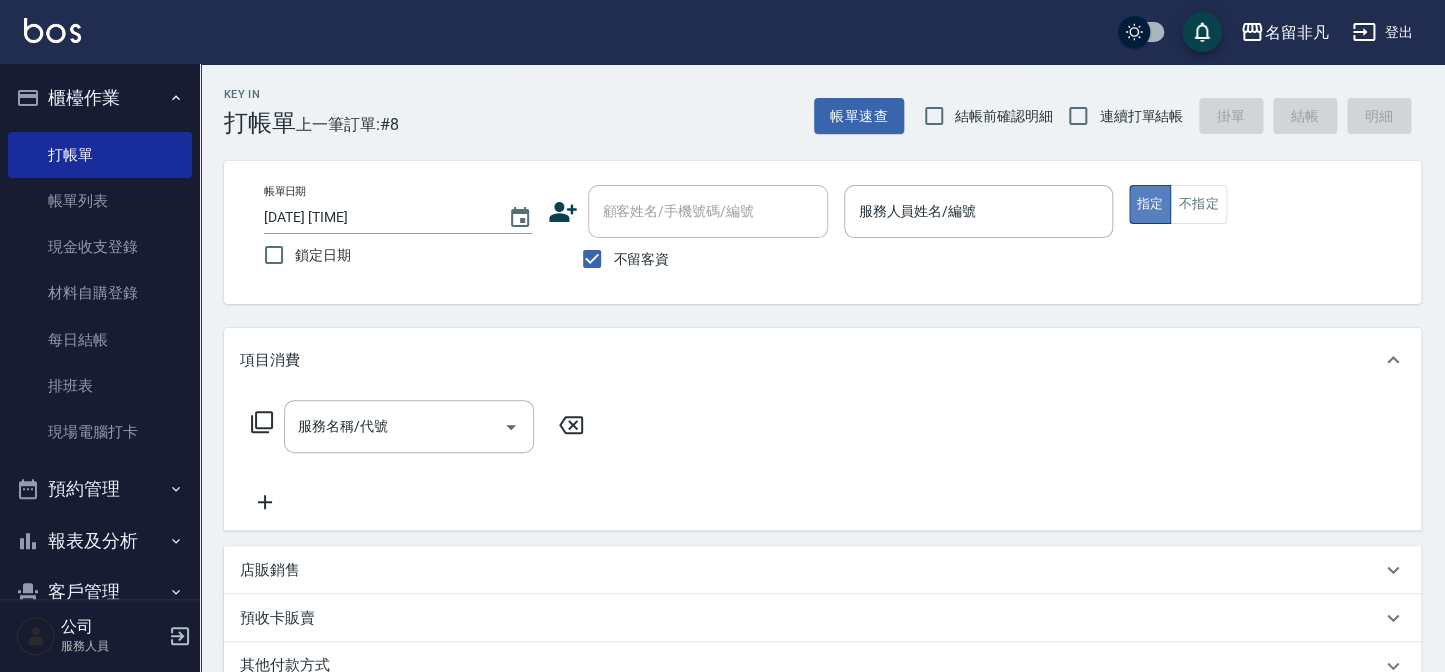 click on "指定" at bounding box center [1150, 204] 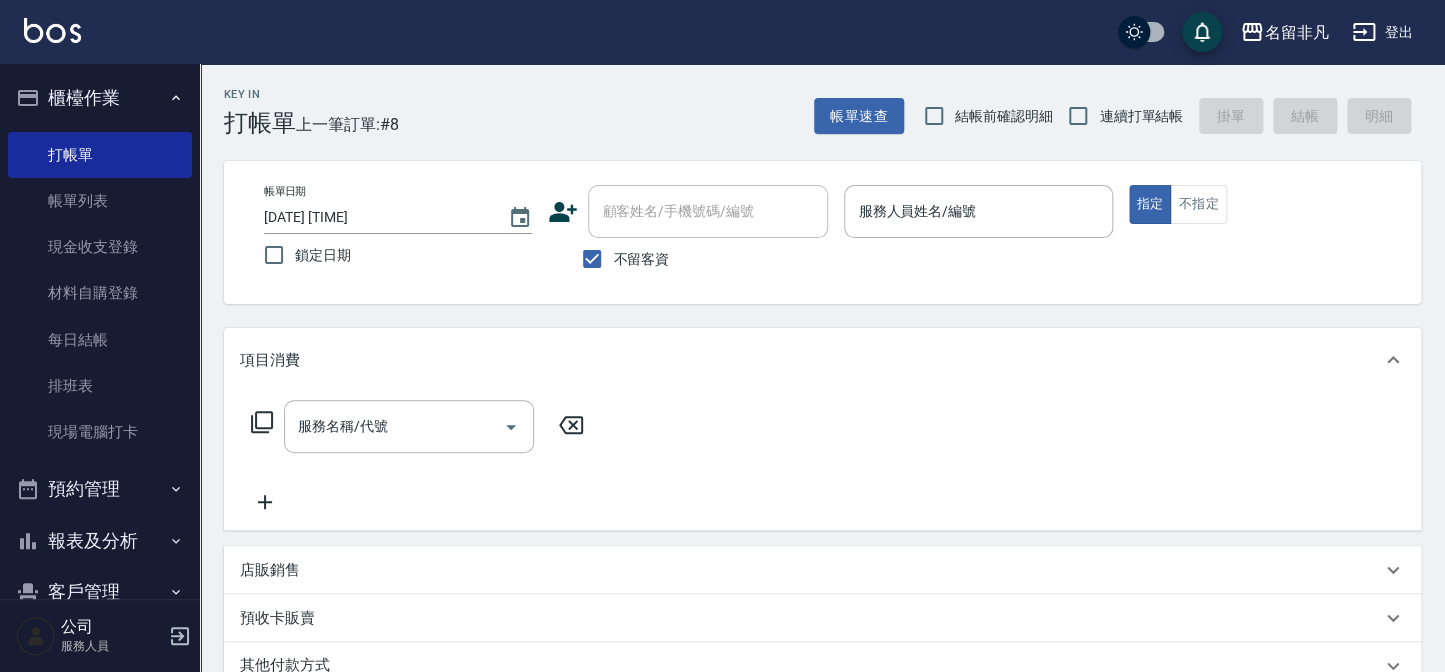 drag, startPoint x: 916, startPoint y: 216, endPoint x: 917, endPoint y: 237, distance: 21.023796 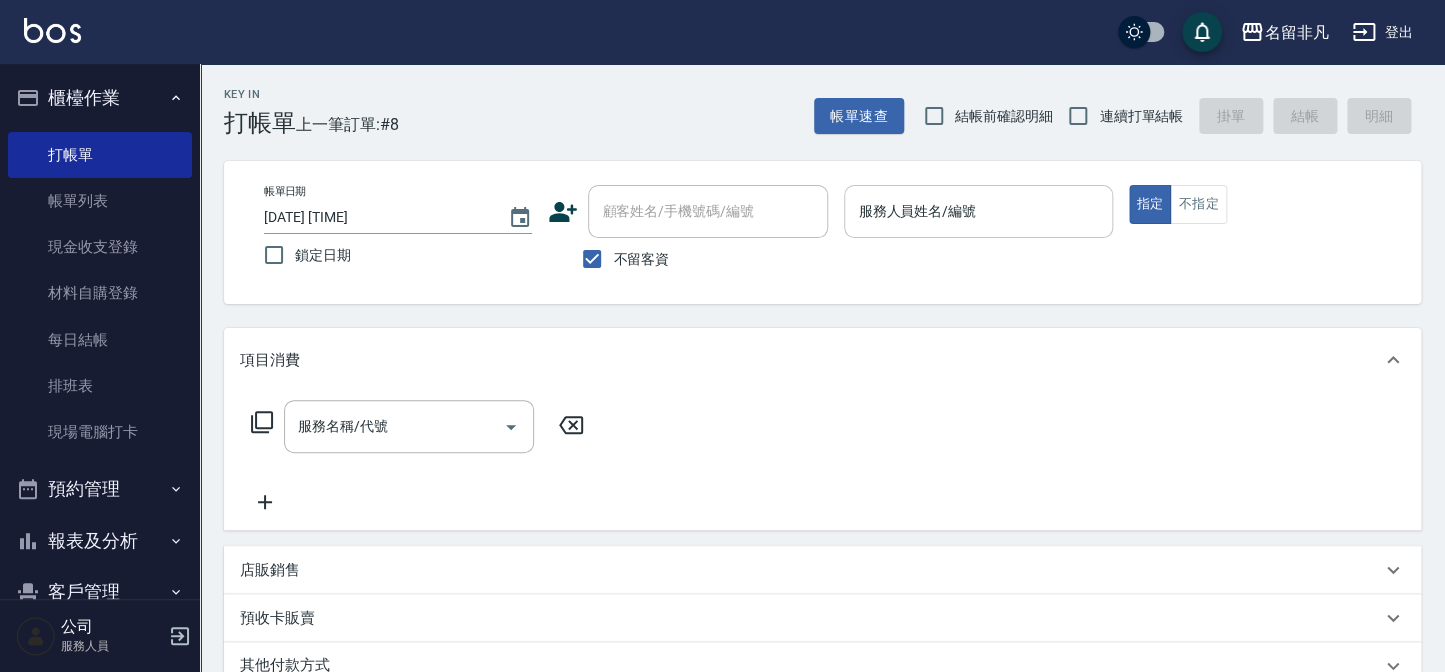 click on "服務人員姓名/編號 服務人員姓名/編號" at bounding box center [978, 211] 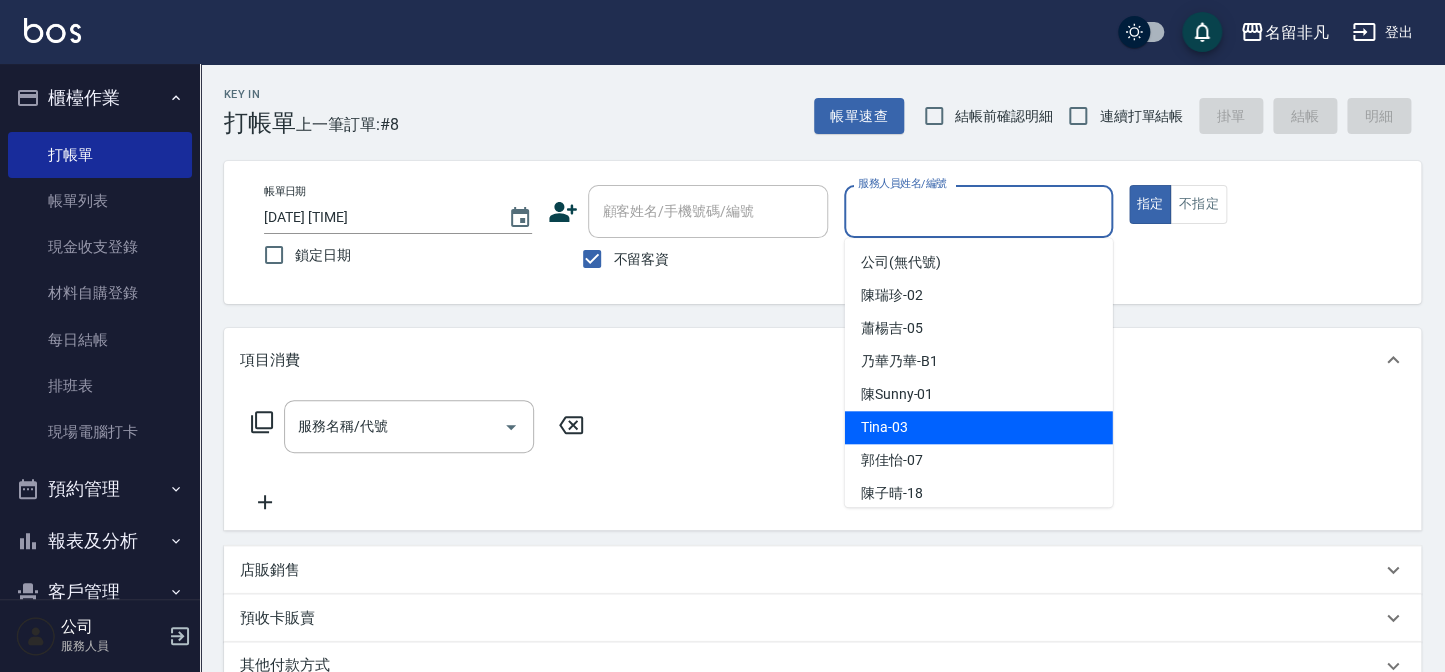 click on "Tina -03" at bounding box center (979, 427) 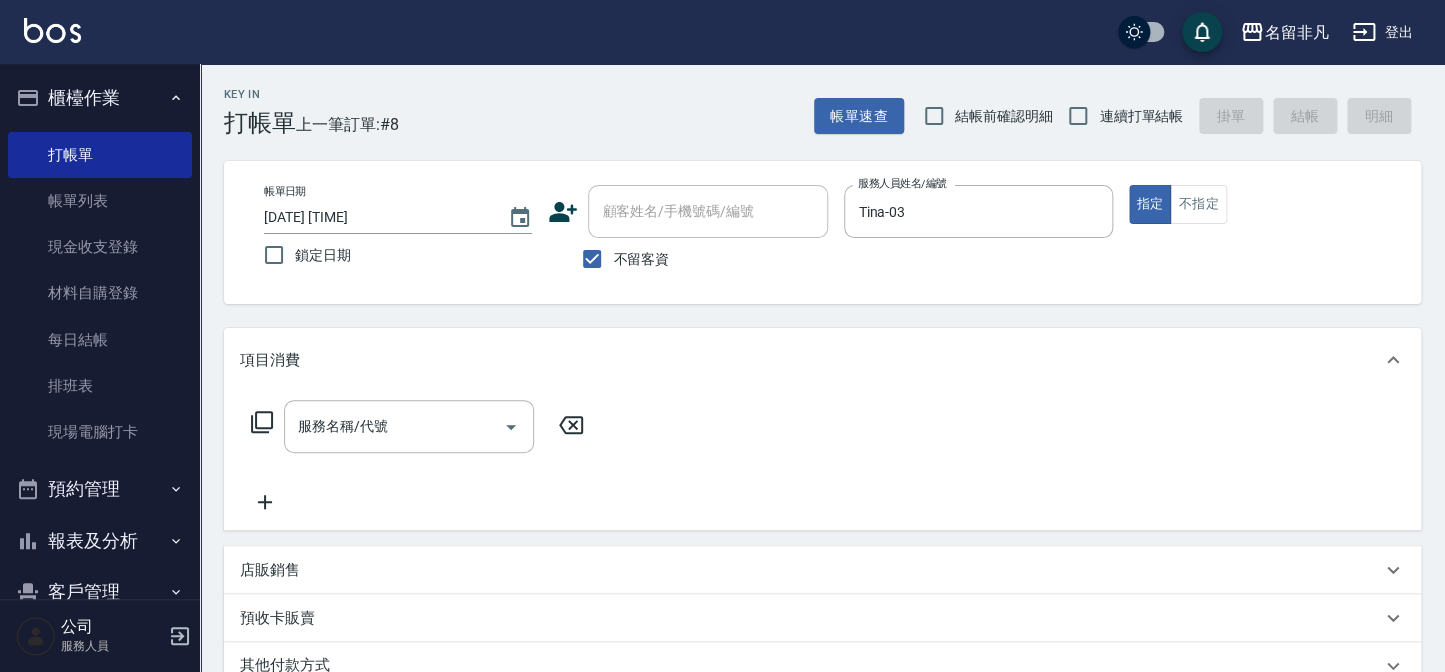 click 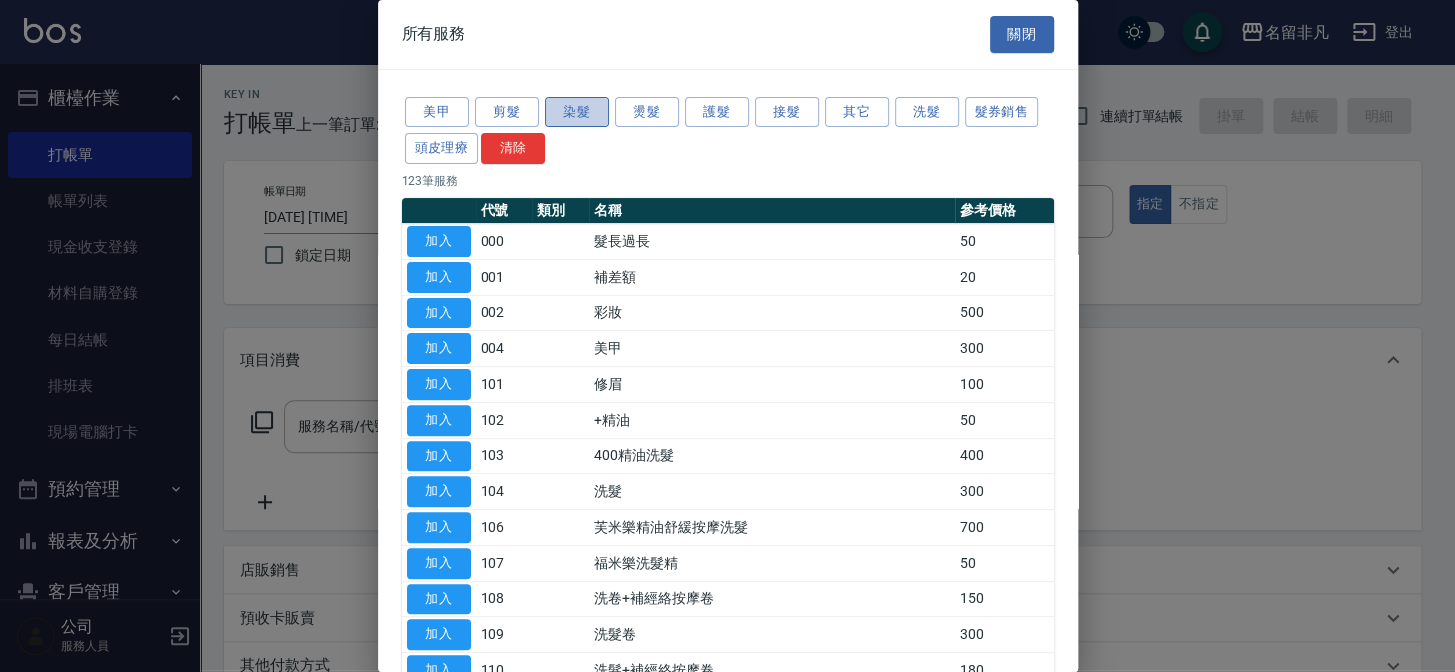 click on "染髮" at bounding box center (577, 112) 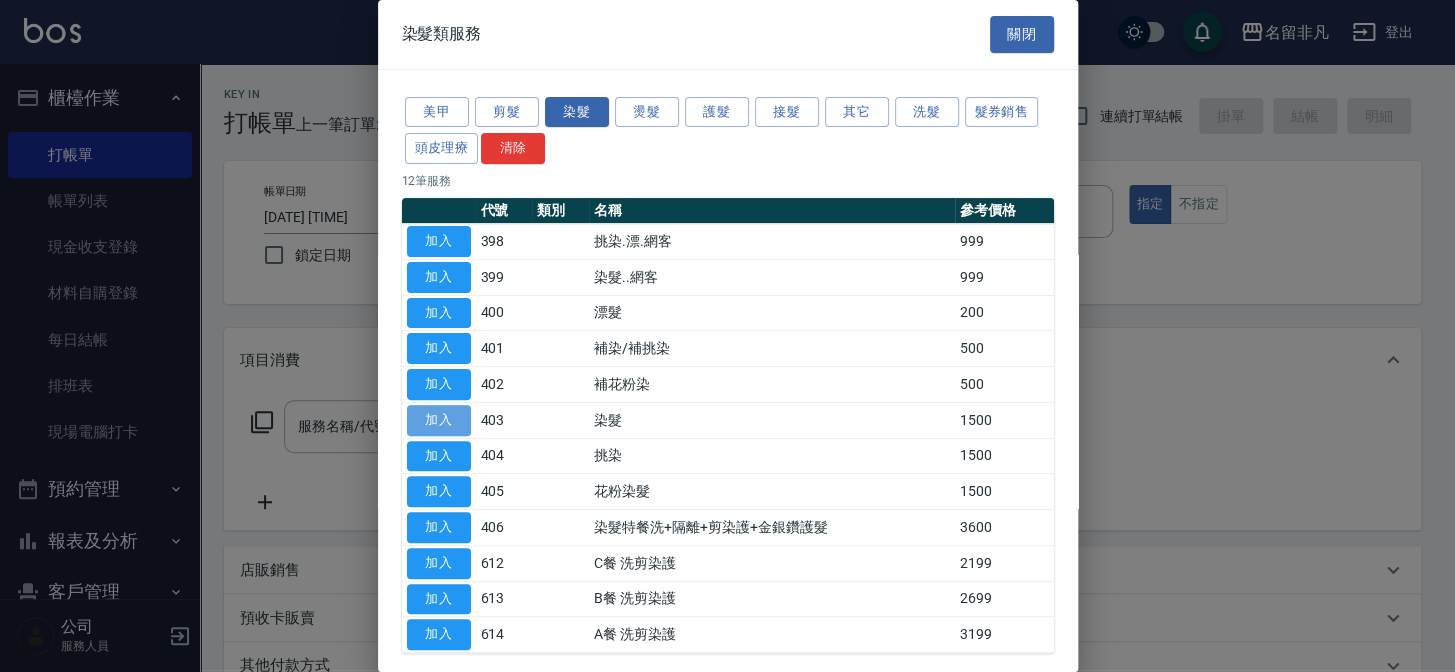 click on "加入" at bounding box center (439, 420) 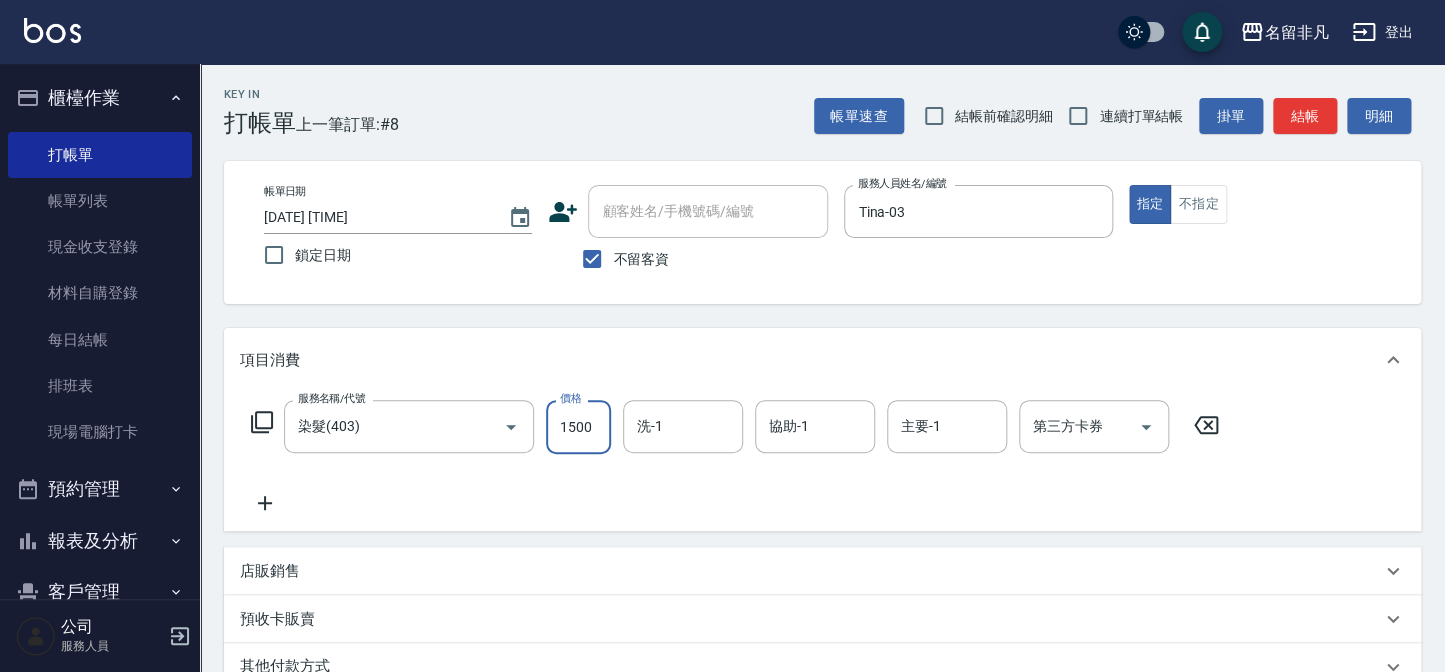 click on "1500" at bounding box center [578, 427] 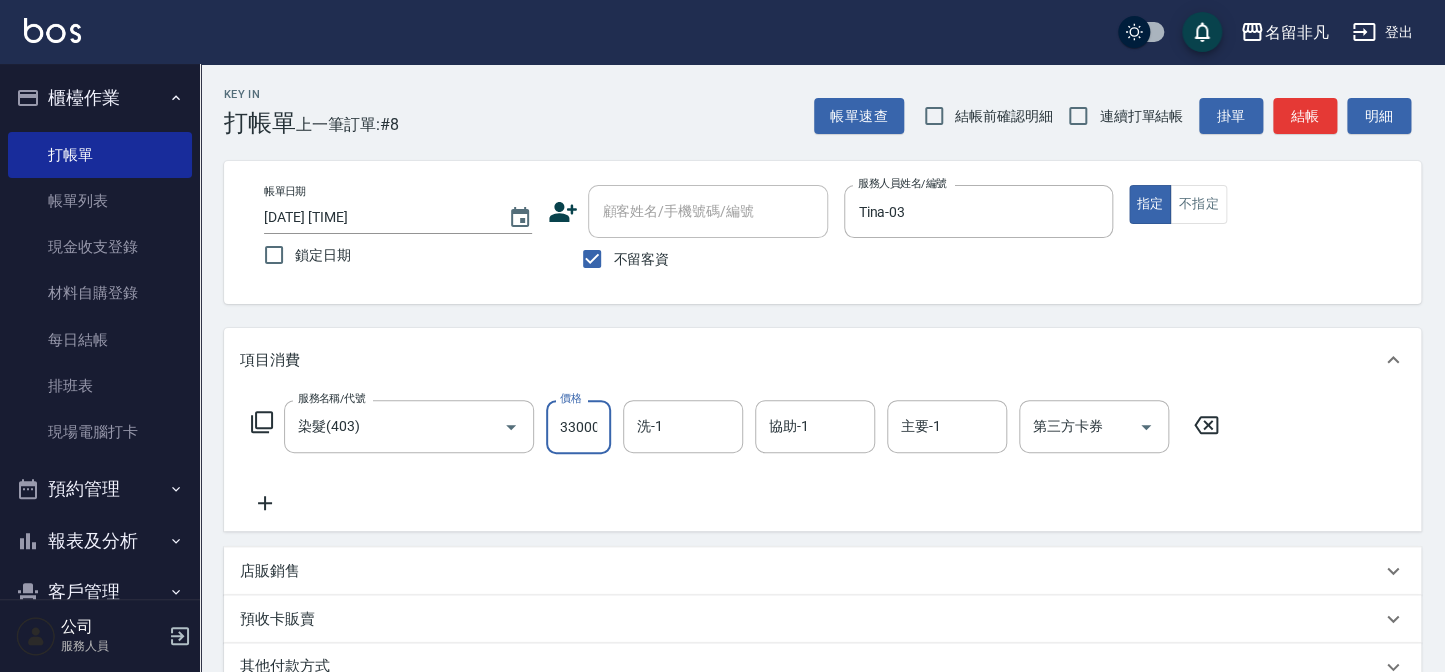 scroll, scrollTop: 0, scrollLeft: 0, axis: both 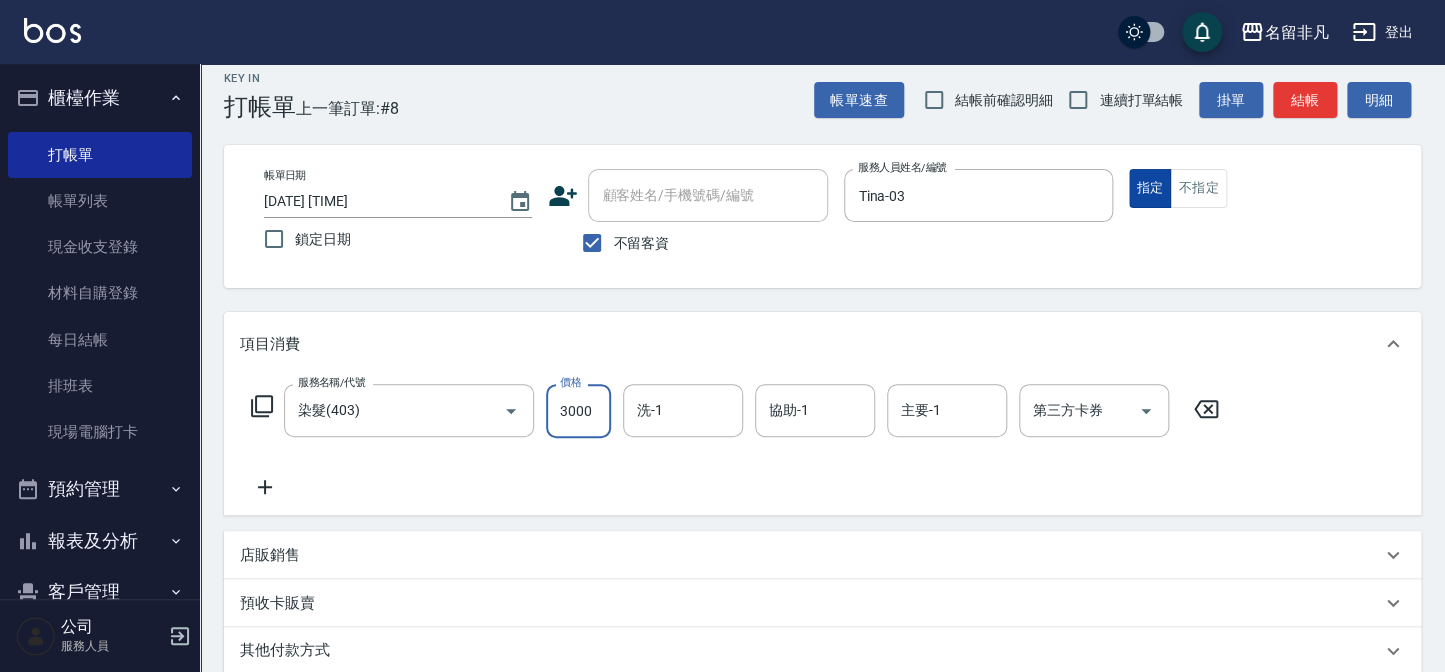type on "3000" 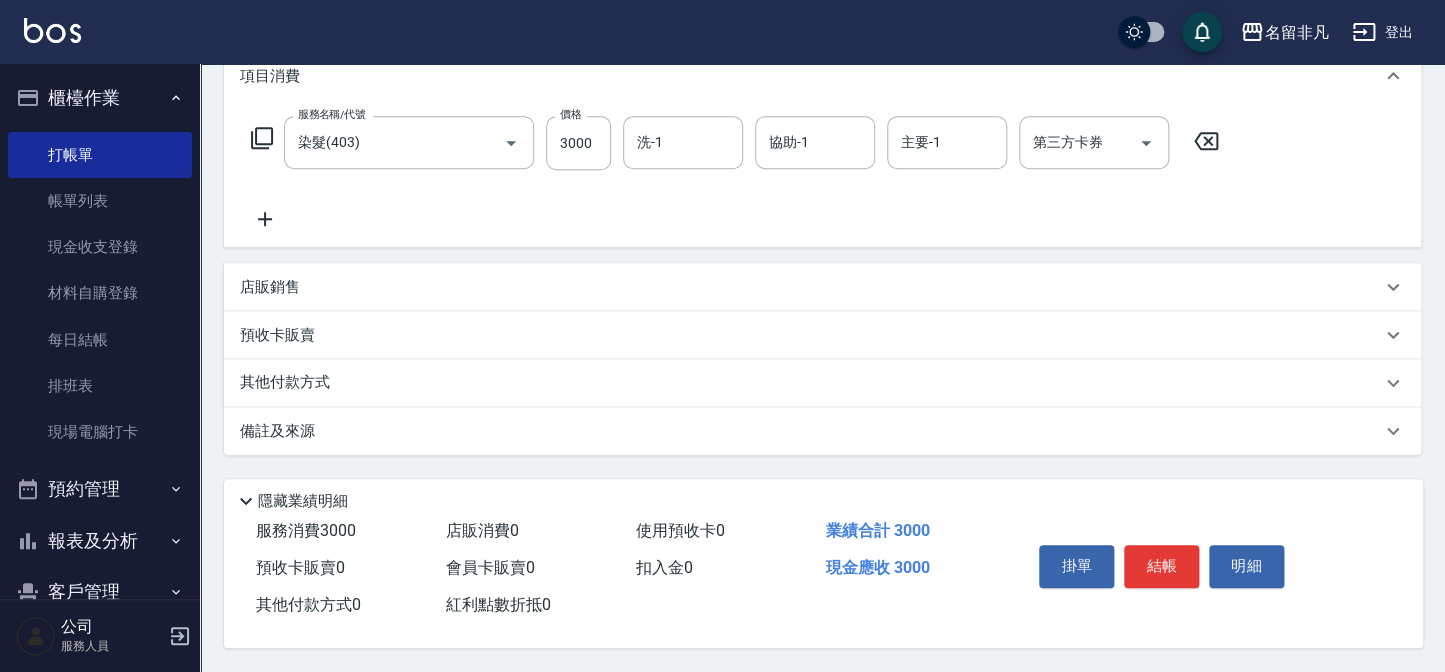 scroll, scrollTop: 289, scrollLeft: 0, axis: vertical 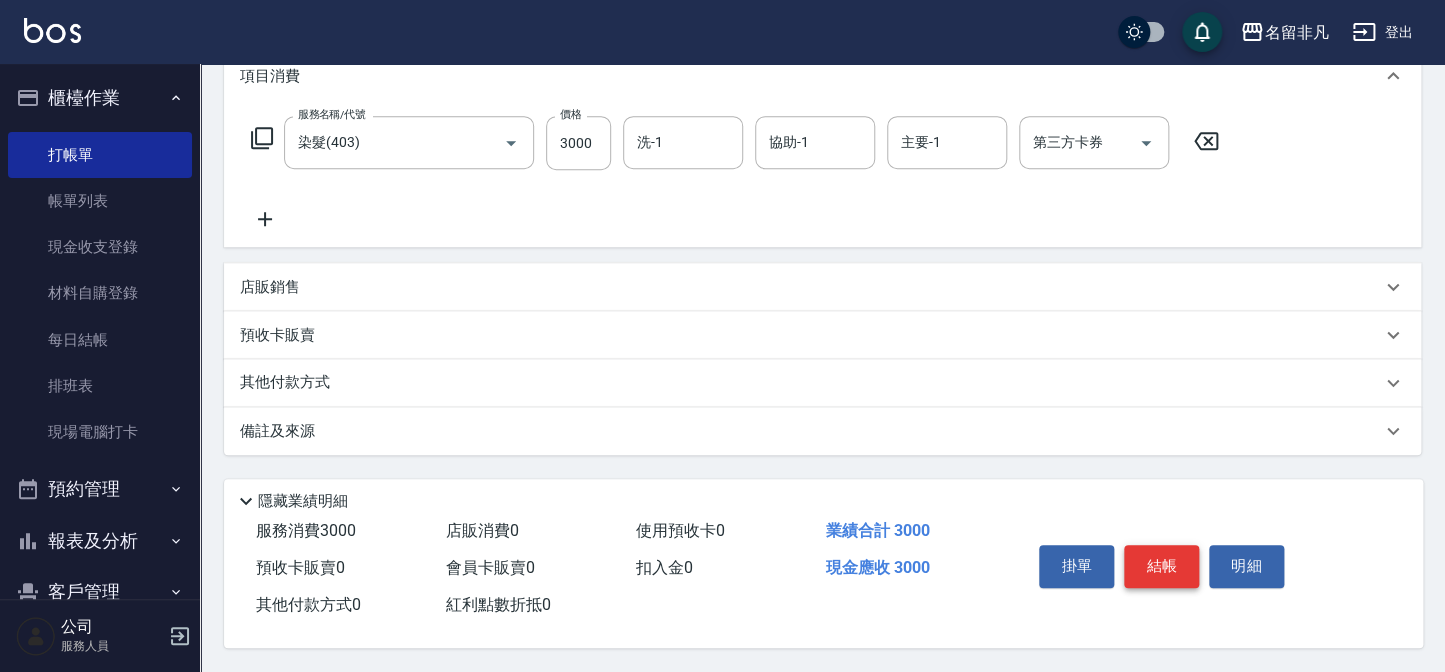 click on "結帳" at bounding box center [1161, 566] 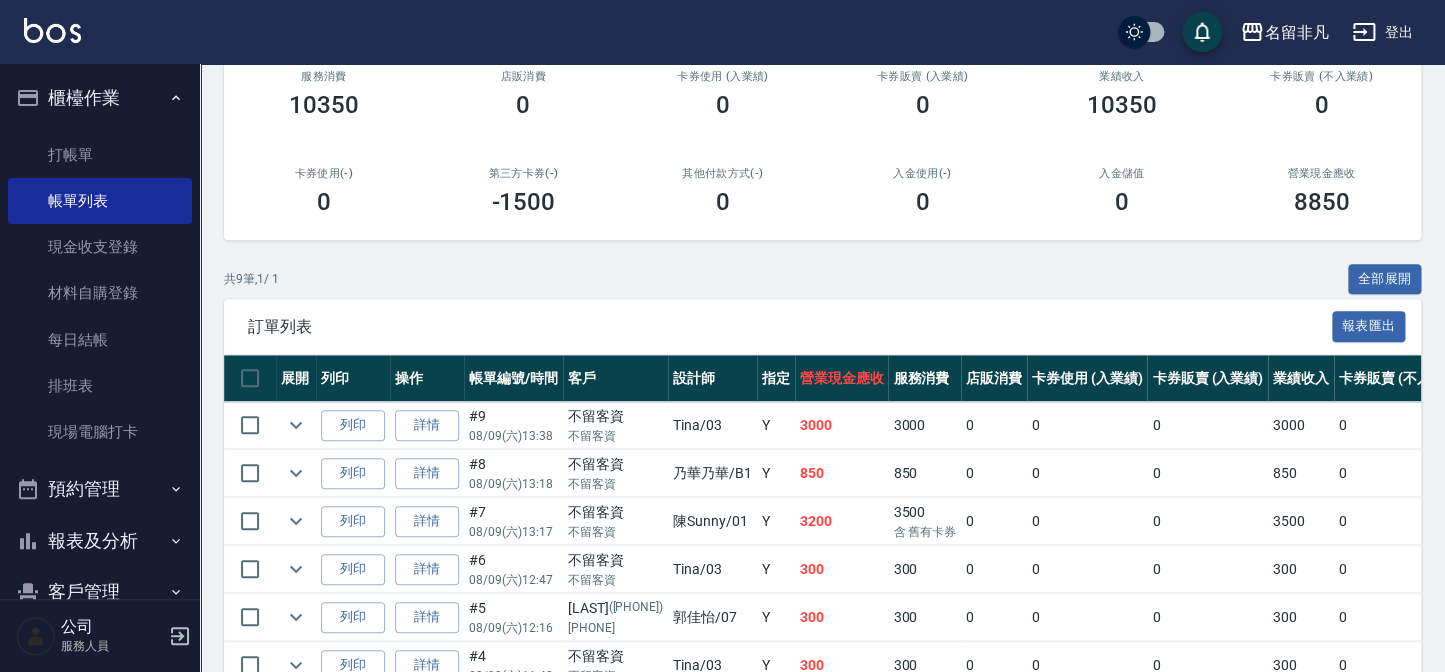 scroll, scrollTop: 272, scrollLeft: 0, axis: vertical 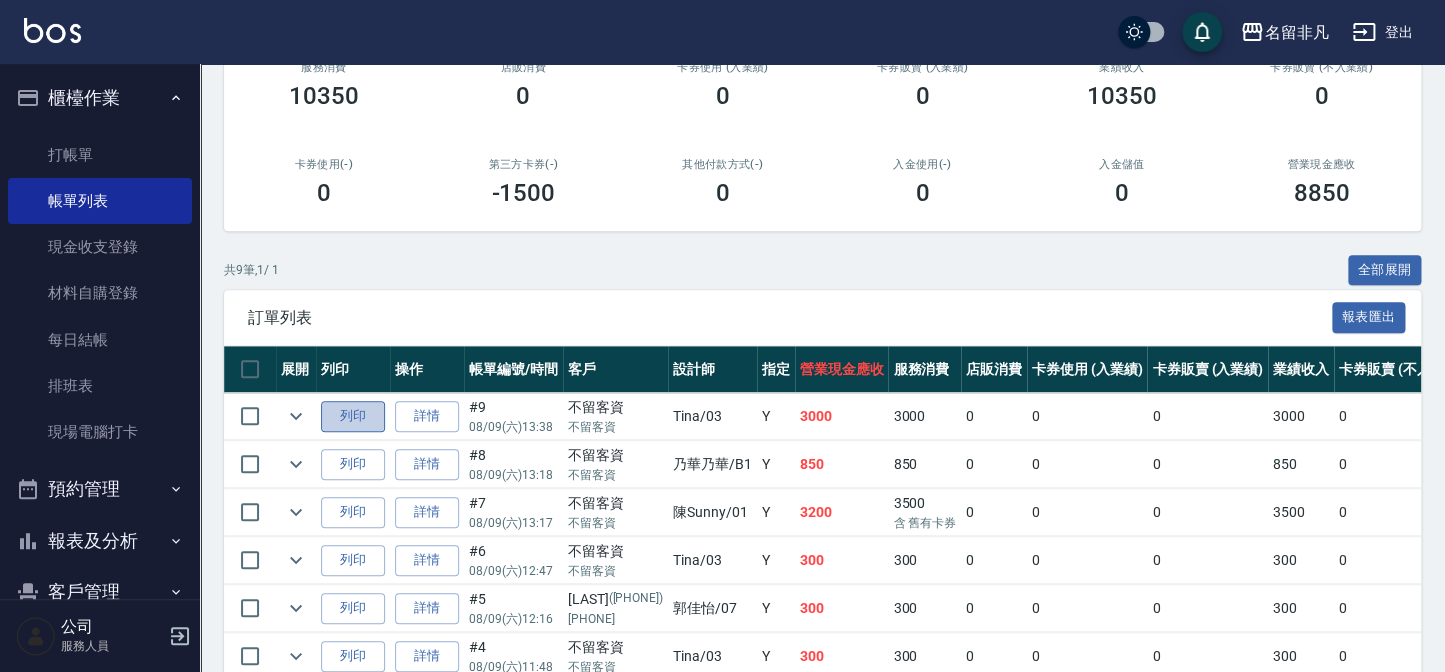 click on "列印" at bounding box center (353, 416) 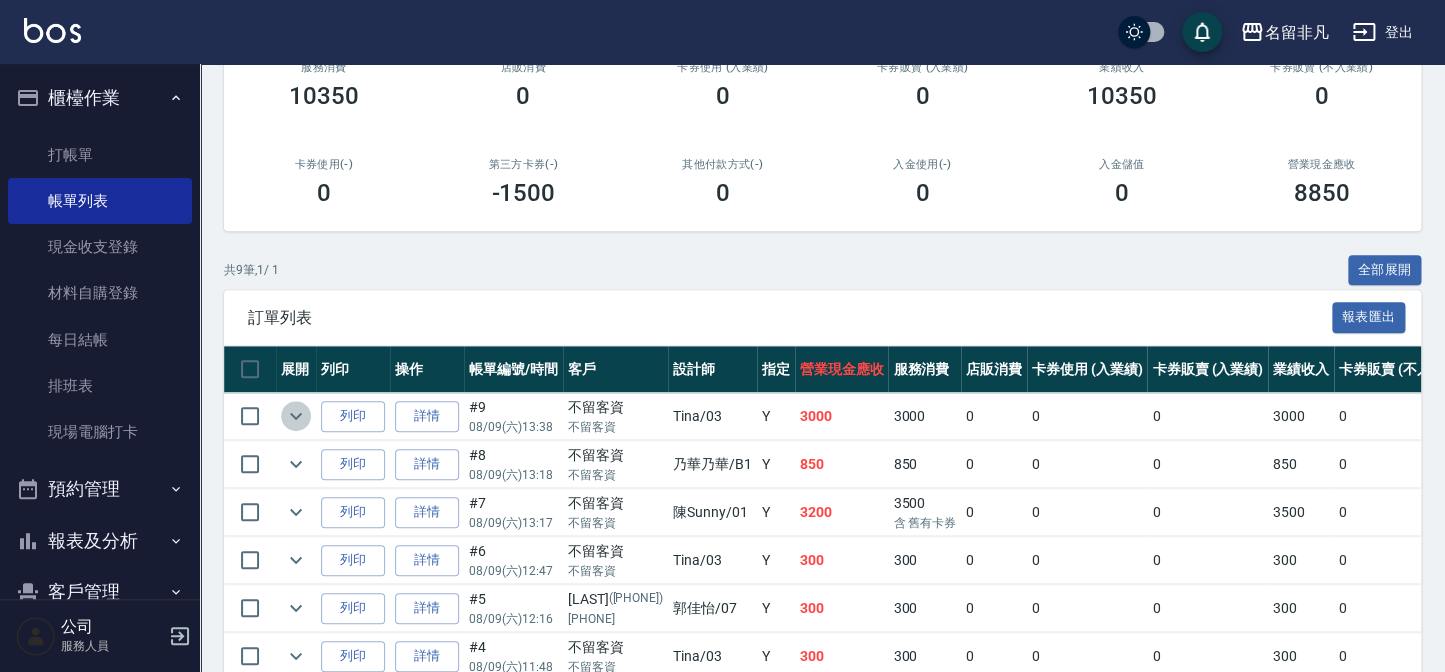 click 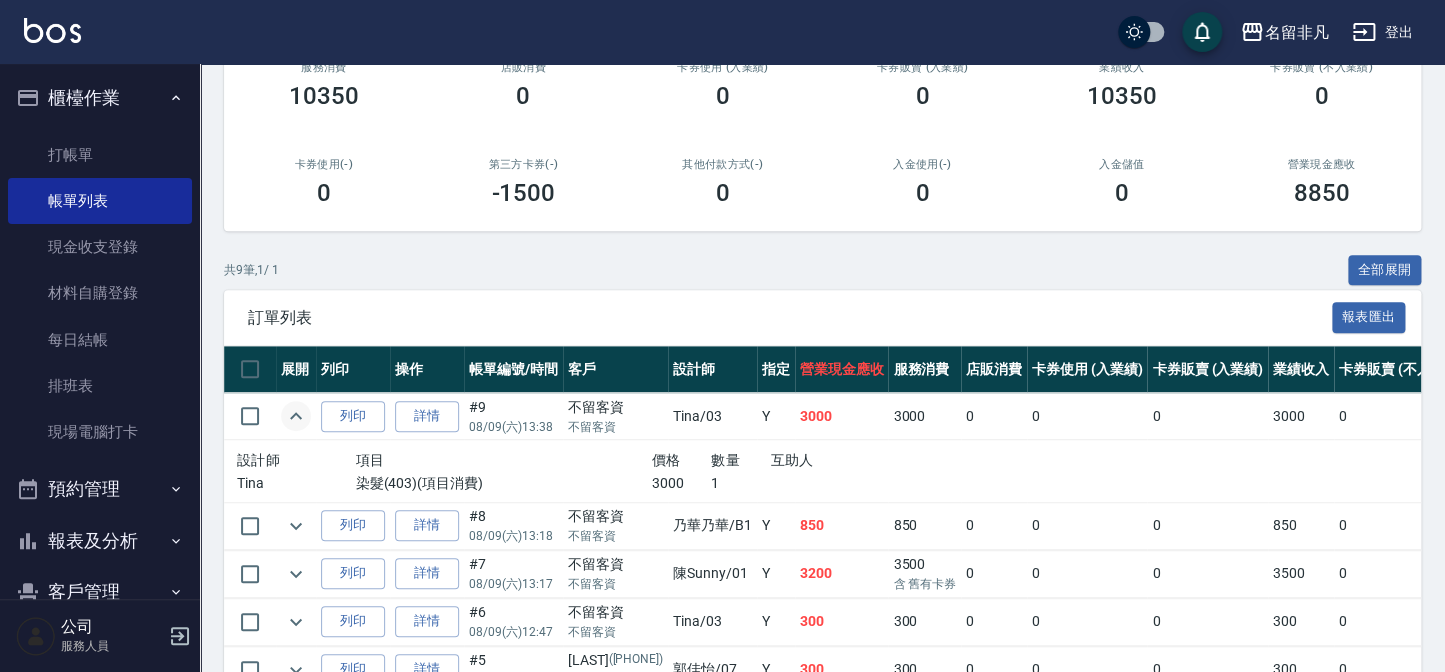 click 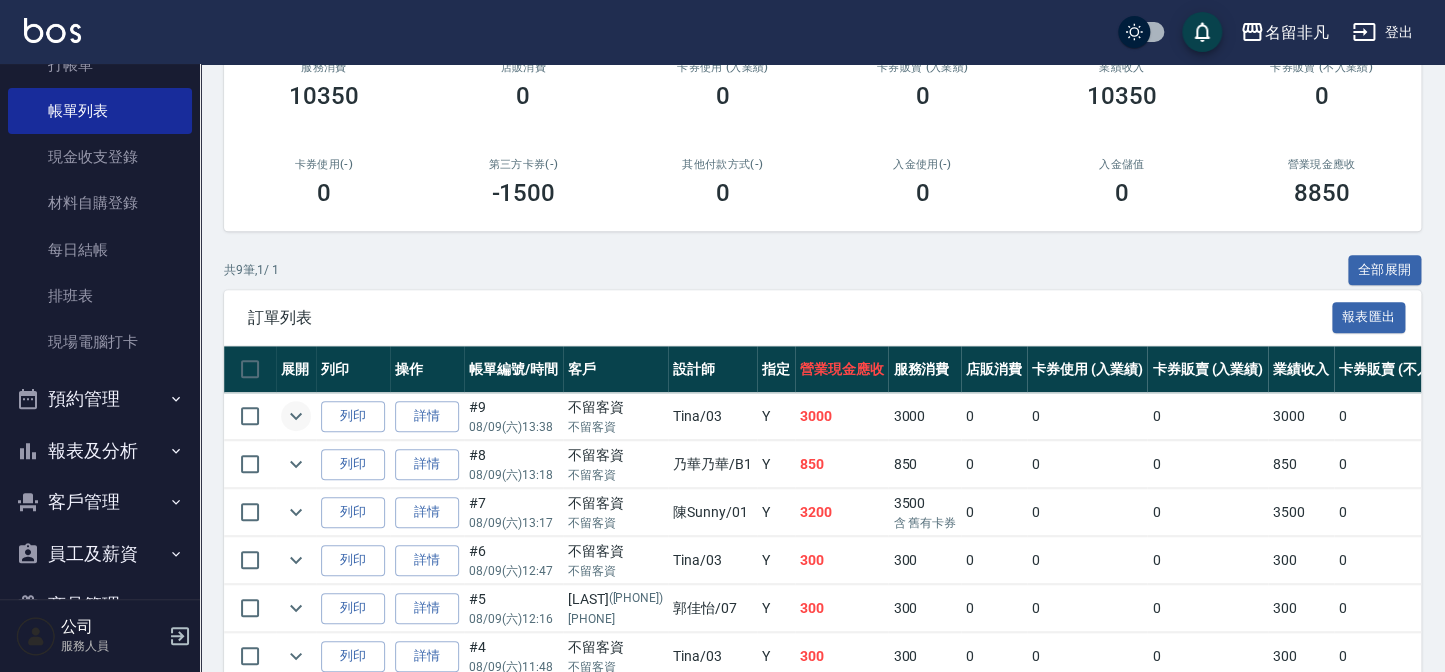 scroll, scrollTop: 145, scrollLeft: 0, axis: vertical 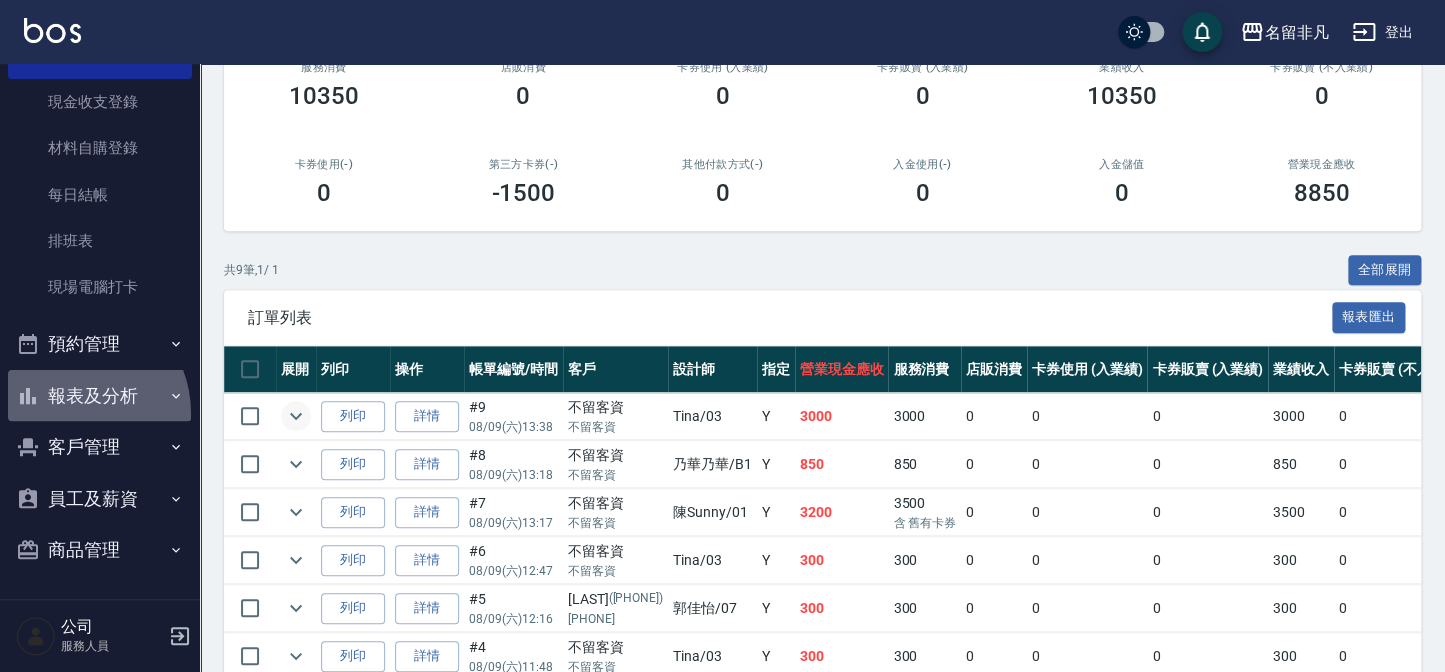 click on "報表及分析" at bounding box center (100, 396) 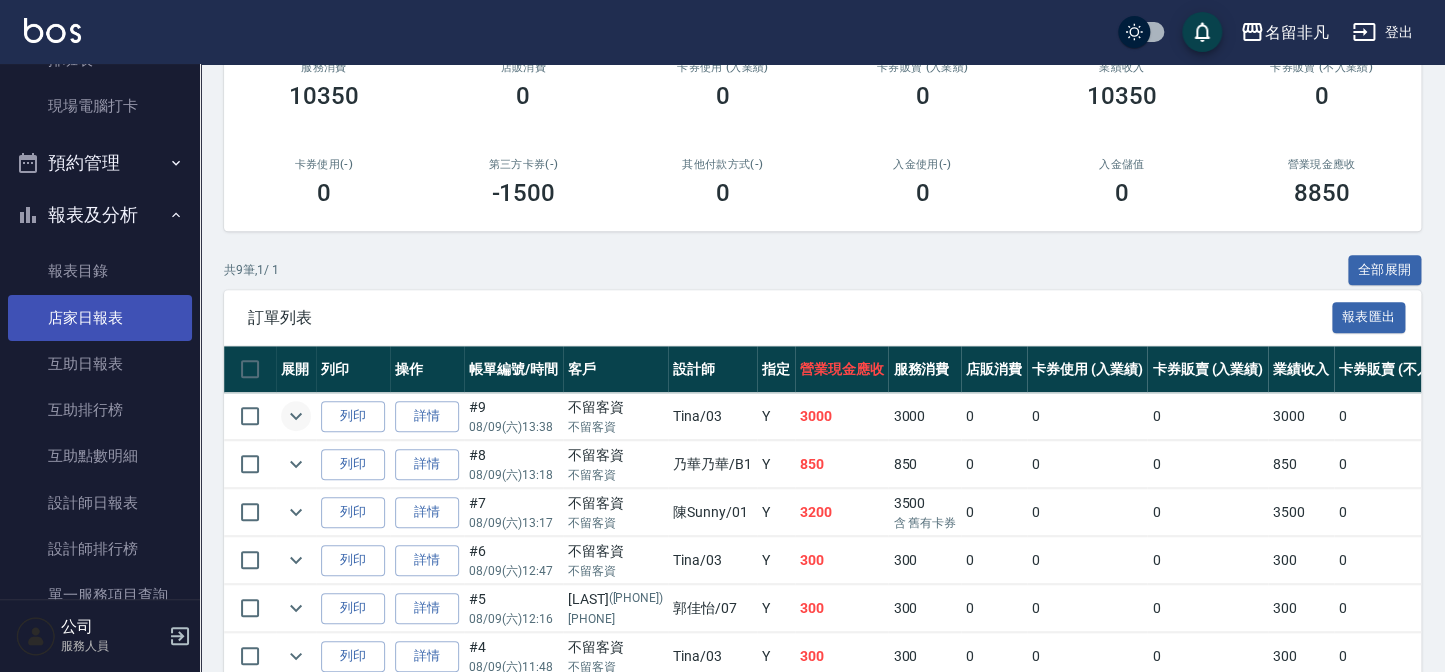 scroll, scrollTop: 327, scrollLeft: 0, axis: vertical 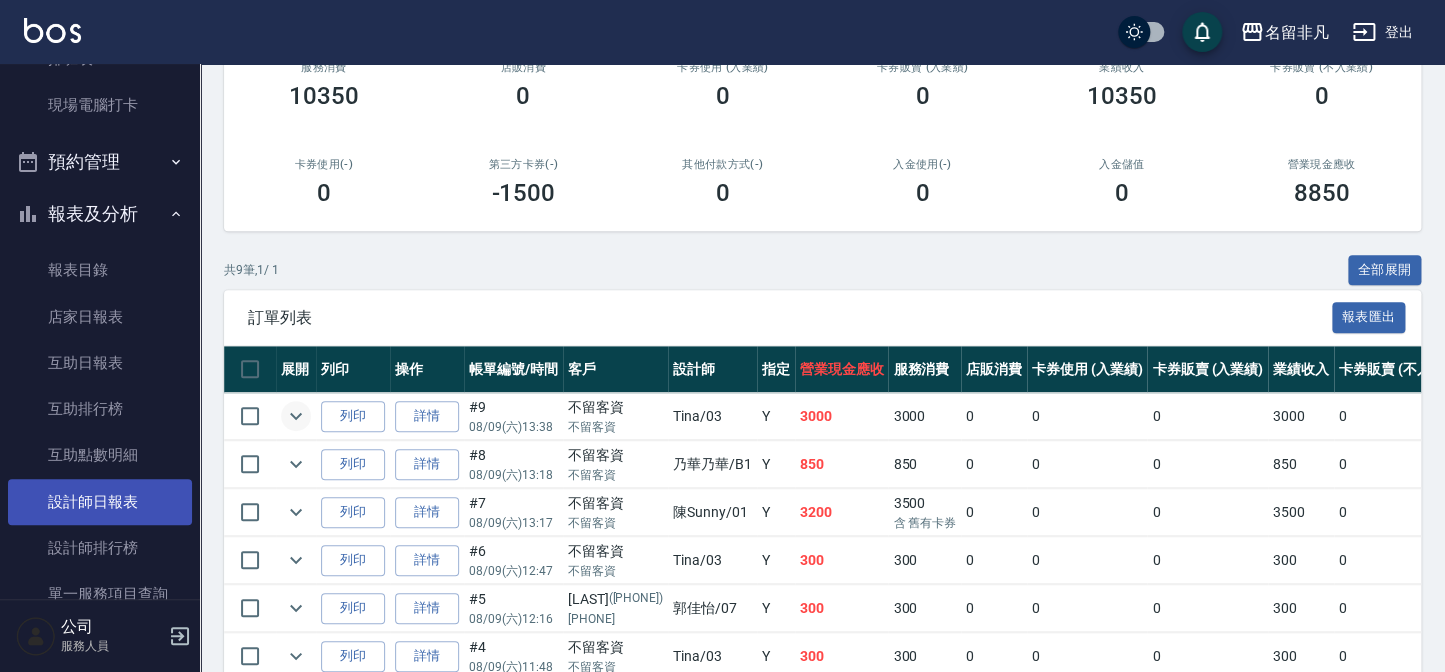 click on "設計師日報表" at bounding box center (100, 502) 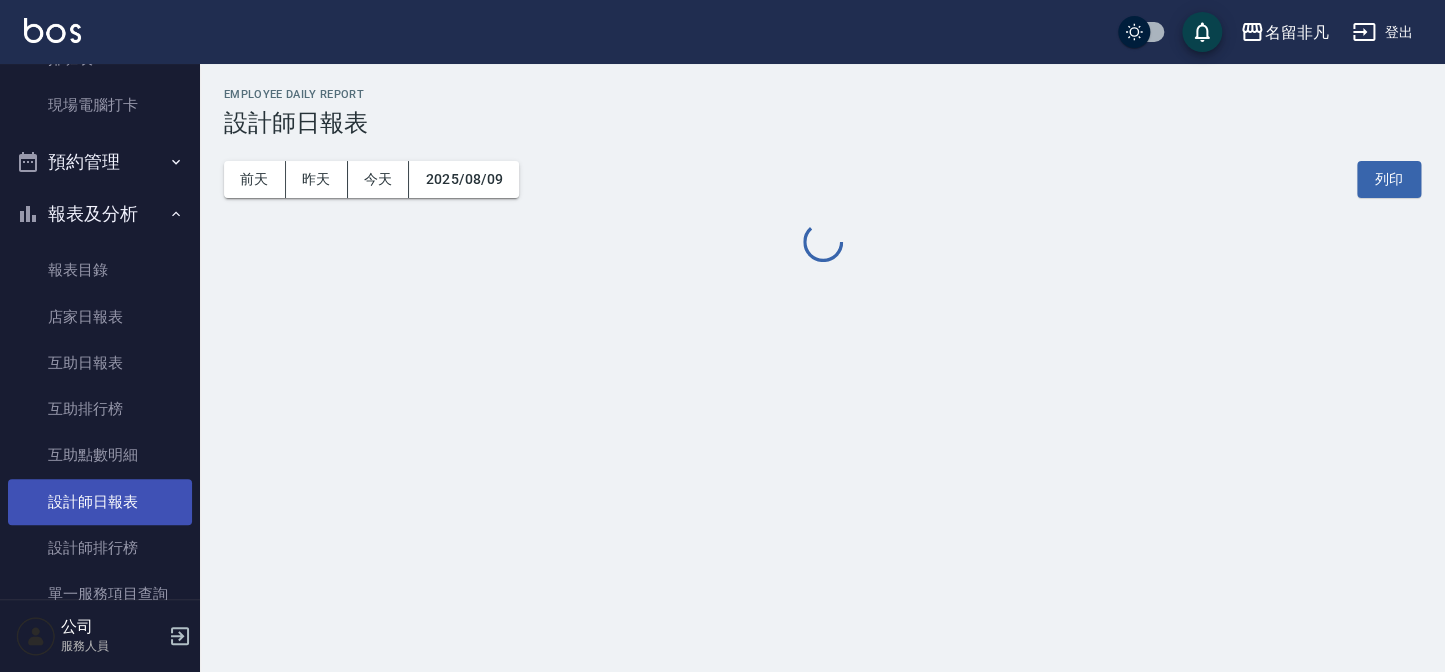 scroll, scrollTop: 0, scrollLeft: 0, axis: both 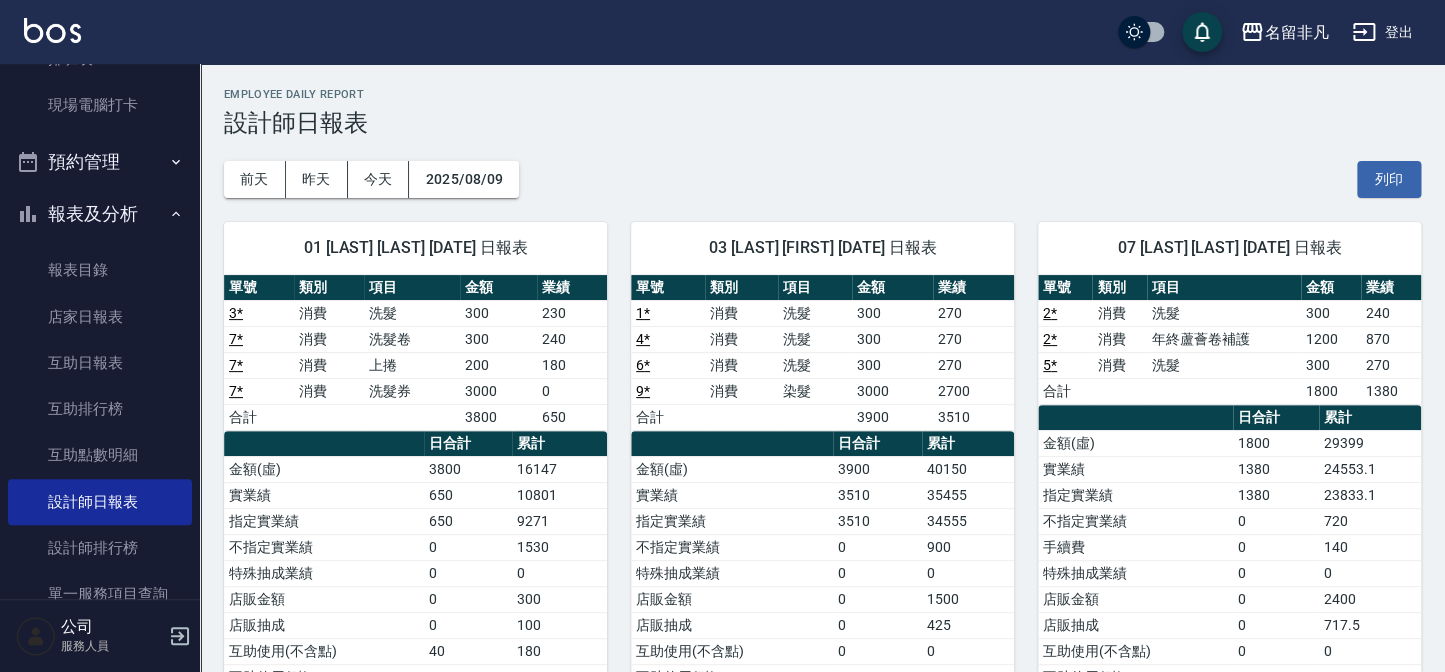 click on "報表及分析" at bounding box center [100, 214] 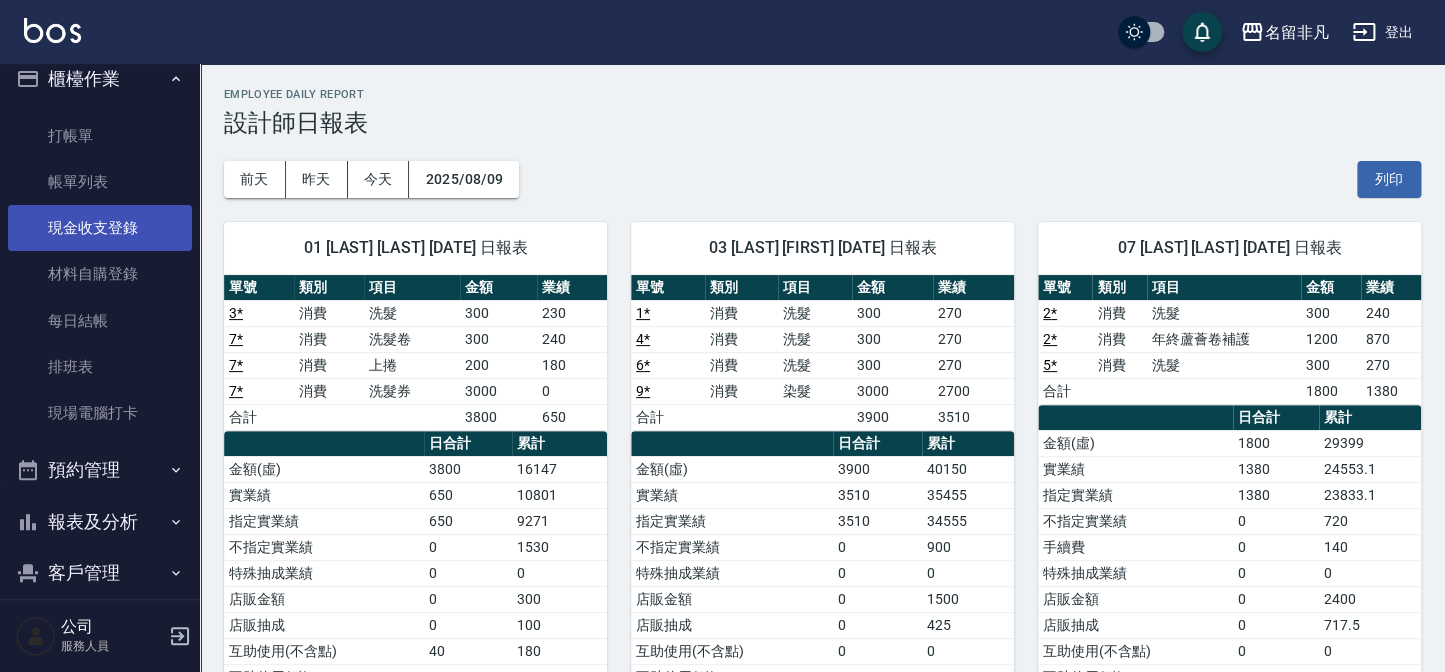 scroll, scrollTop: 0, scrollLeft: 0, axis: both 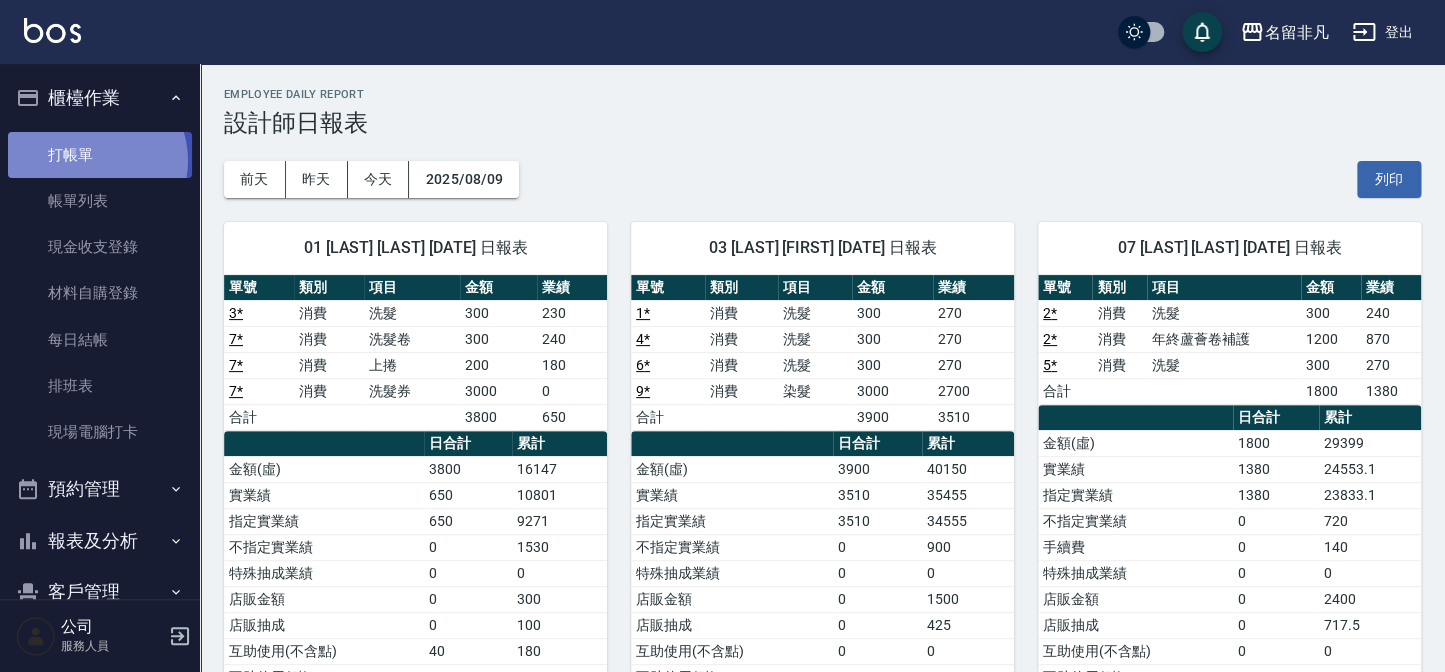 click on "打帳單" at bounding box center [100, 155] 